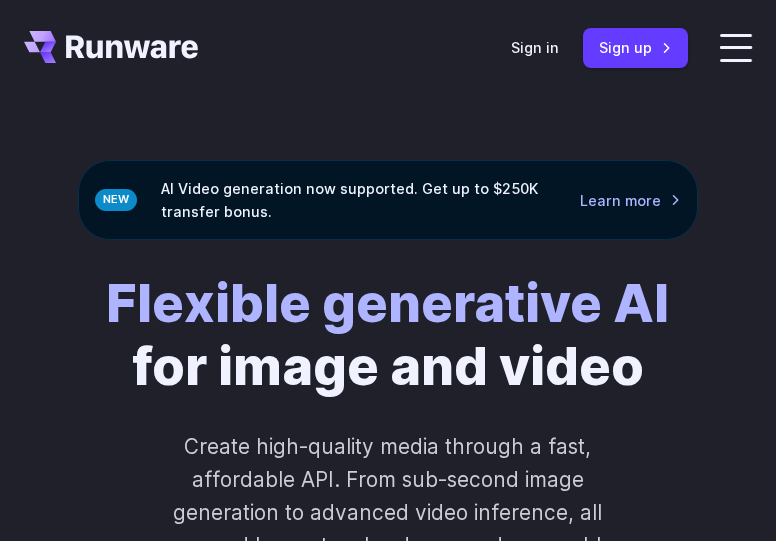 scroll, scrollTop: 0, scrollLeft: 0, axis: both 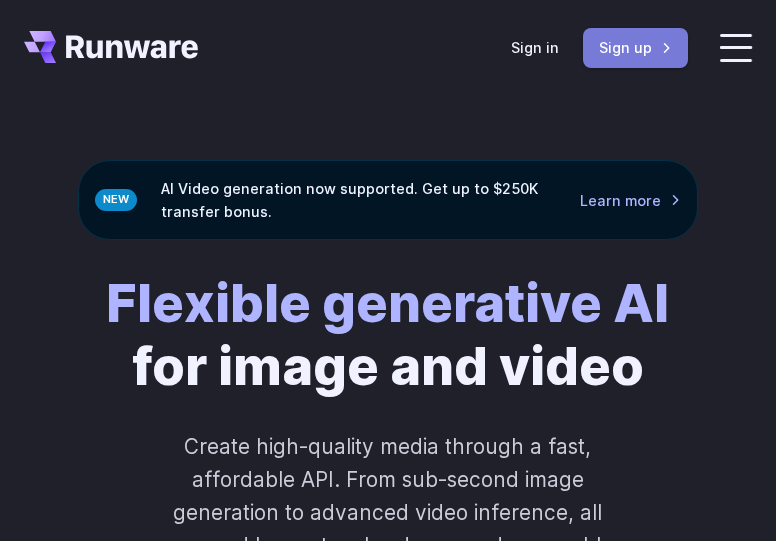 click on "Sign up" at bounding box center [635, 47] 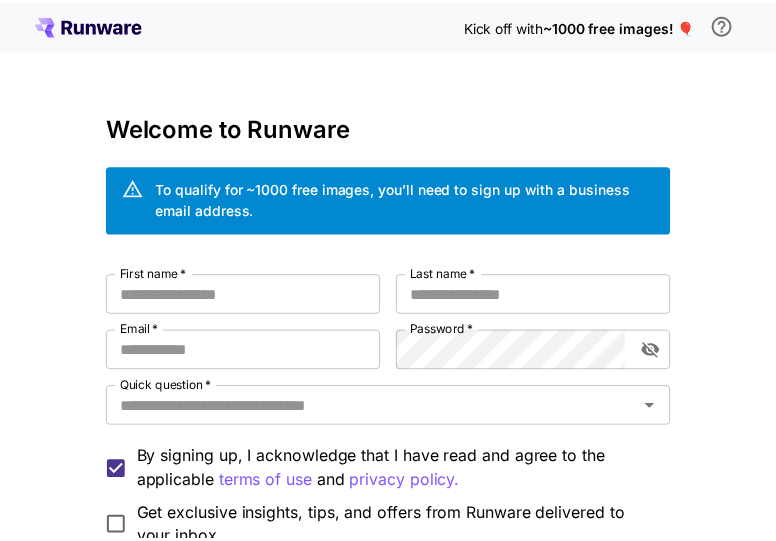 scroll, scrollTop: 0, scrollLeft: 0, axis: both 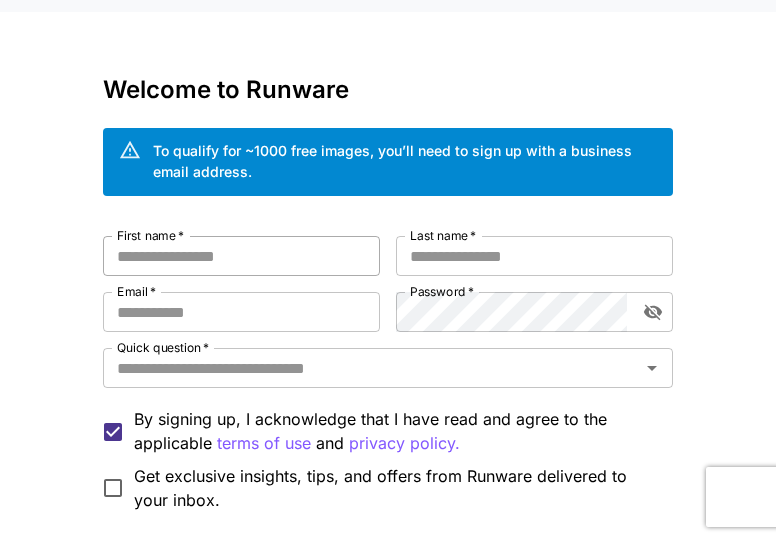 click on "First name   *" at bounding box center [241, 256] 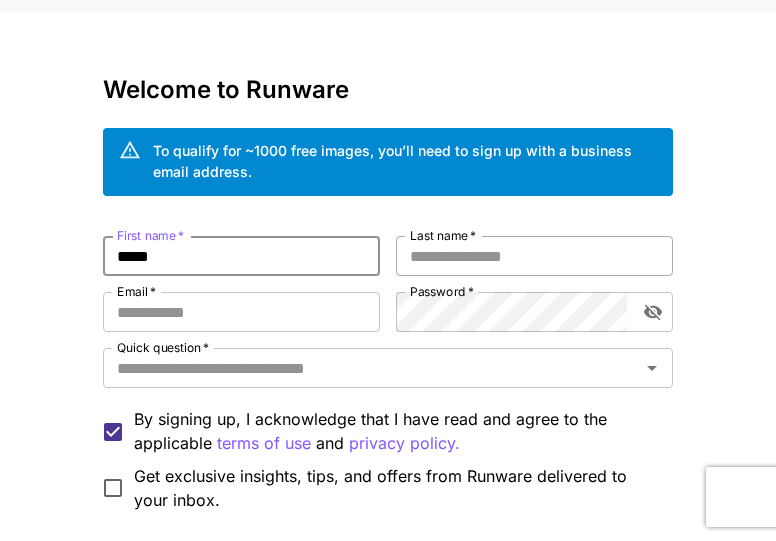 type on "*****" 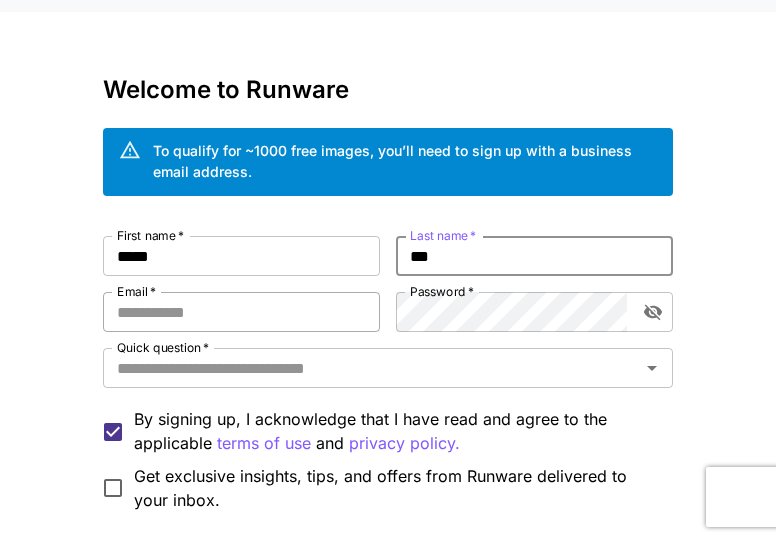 type on "***" 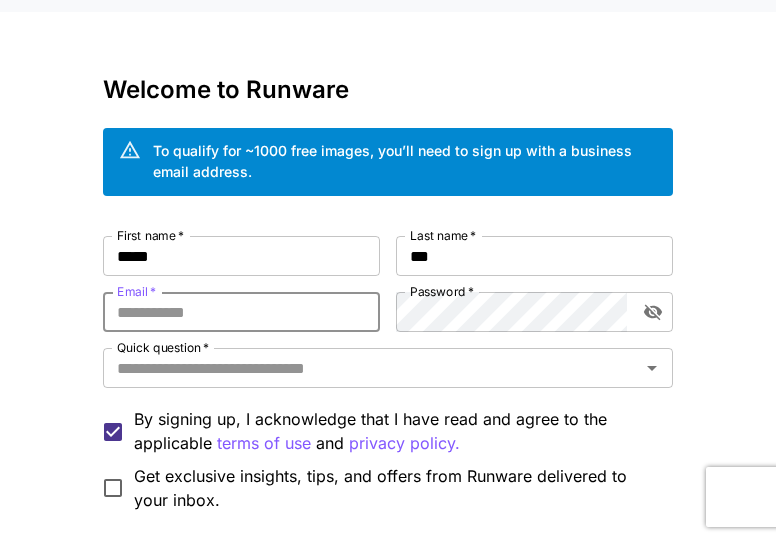 click on "Email   *" at bounding box center (241, 312) 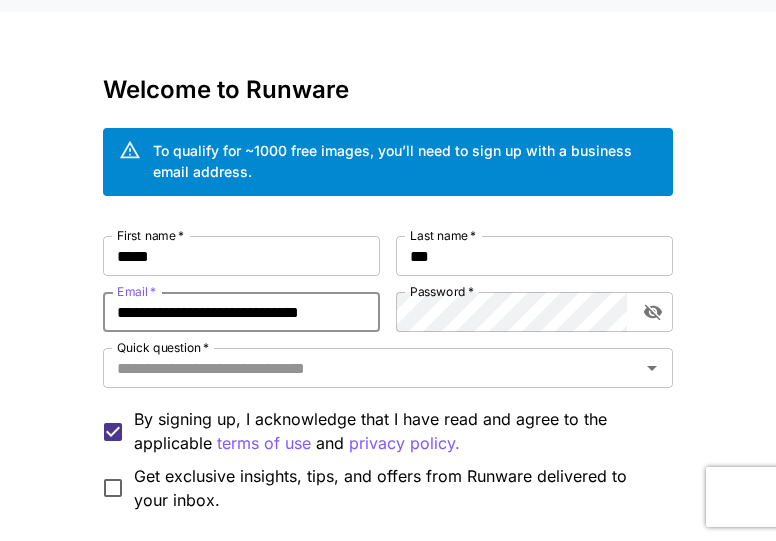 scroll, scrollTop: 0, scrollLeft: 5, axis: horizontal 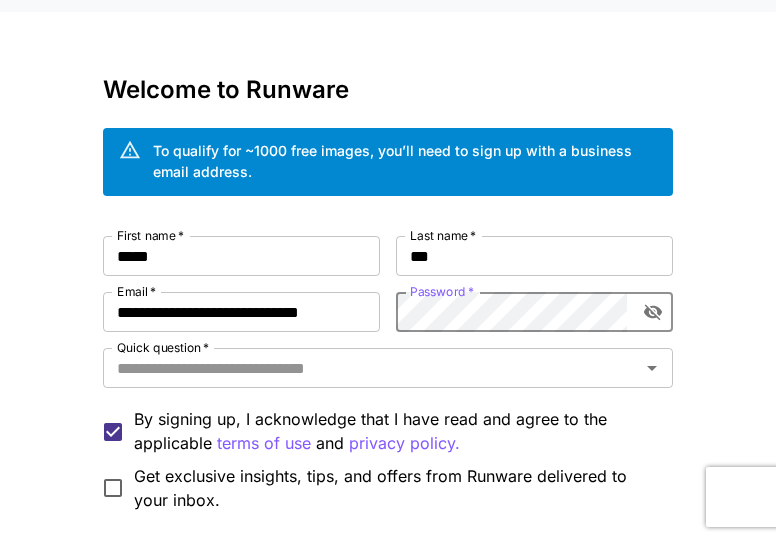 click at bounding box center [653, 312] 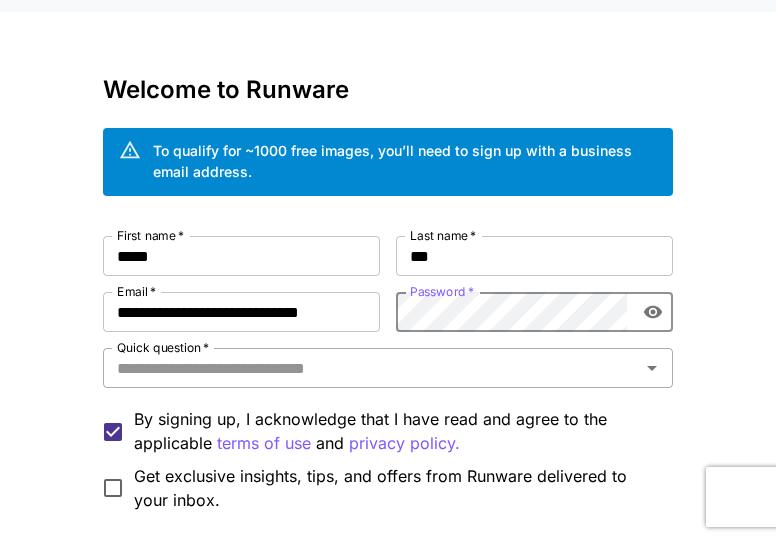 click on "Quick question   *" at bounding box center (371, 368) 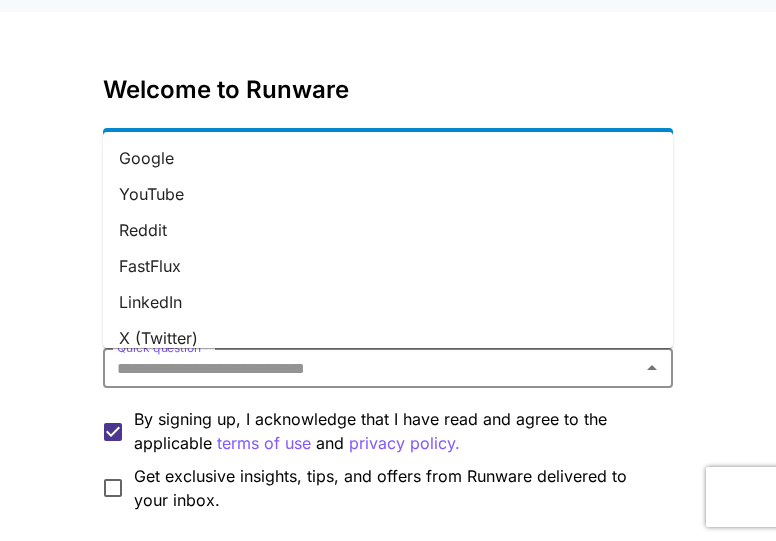 click on "YouTube" at bounding box center [388, 194] 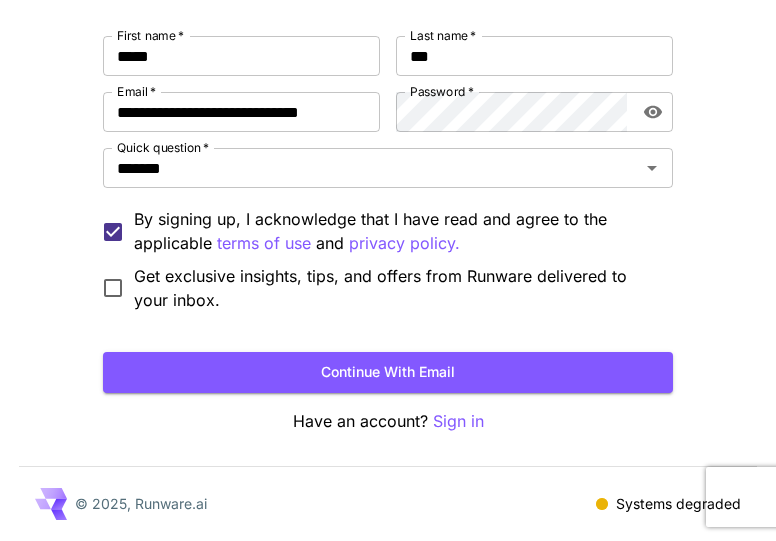 scroll, scrollTop: 138, scrollLeft: 0, axis: vertical 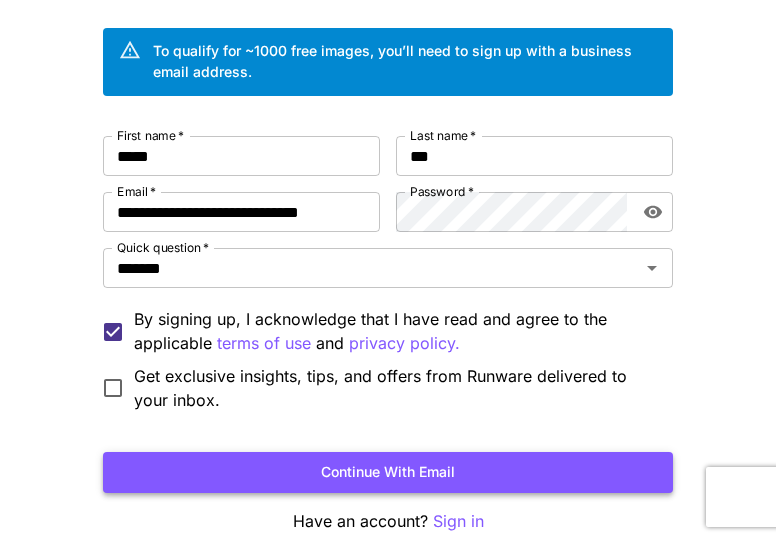 click on "Continue with email" at bounding box center (388, 472) 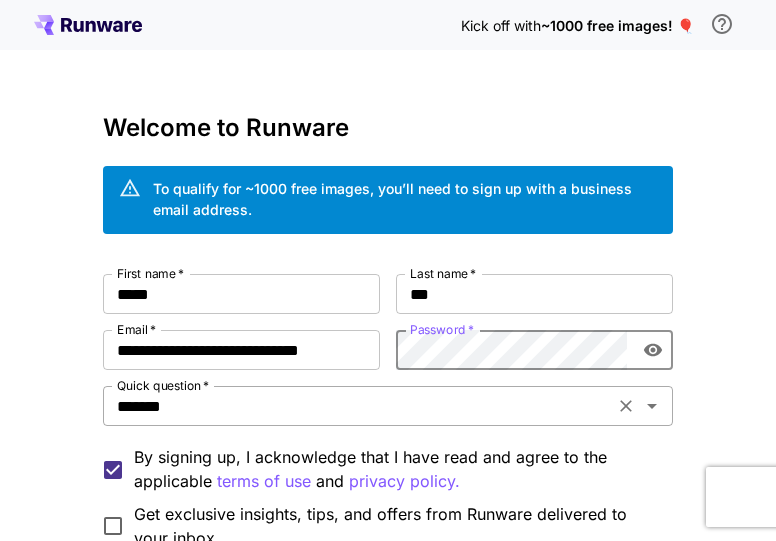 scroll, scrollTop: 200, scrollLeft: 0, axis: vertical 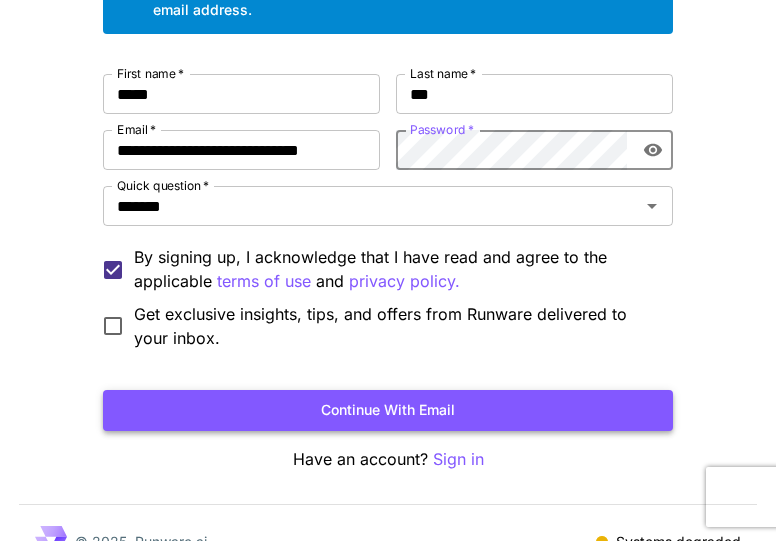 click on "Continue with email" at bounding box center [388, 410] 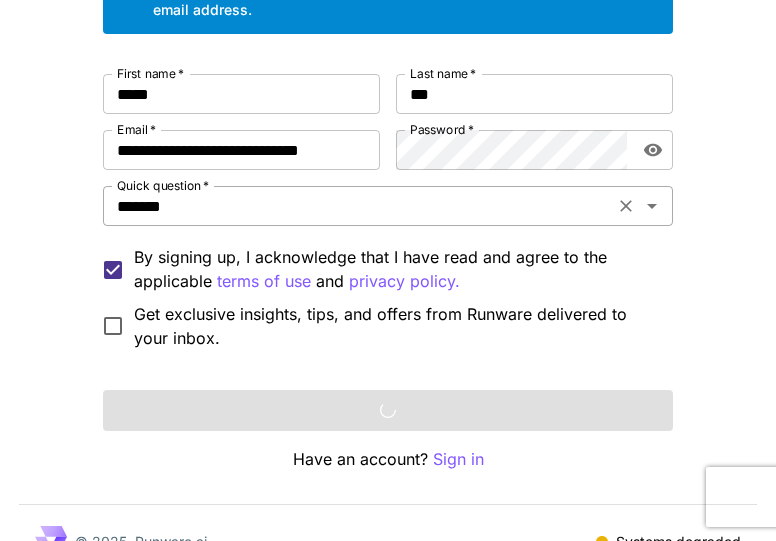 scroll, scrollTop: 238, scrollLeft: 0, axis: vertical 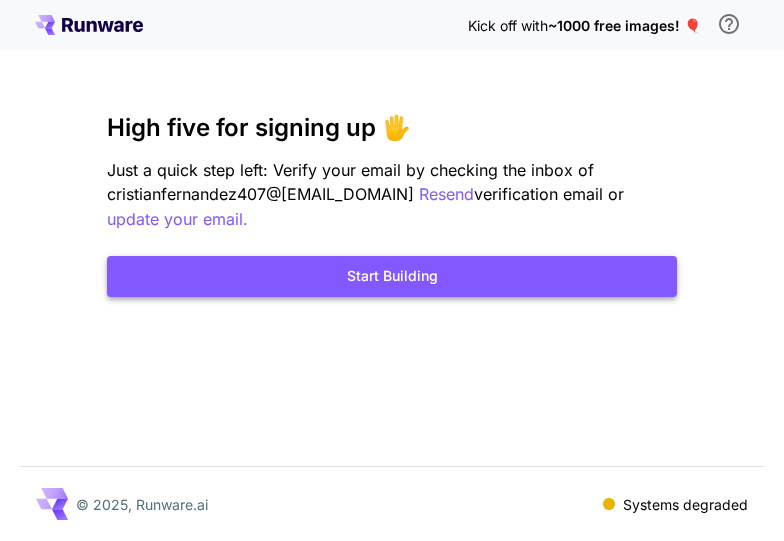 click on "Start Building" at bounding box center (392, 276) 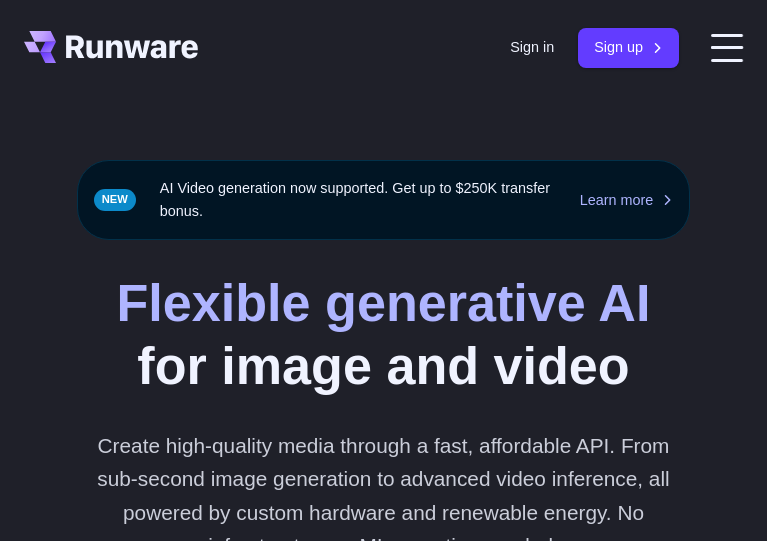 scroll, scrollTop: 0, scrollLeft: 0, axis: both 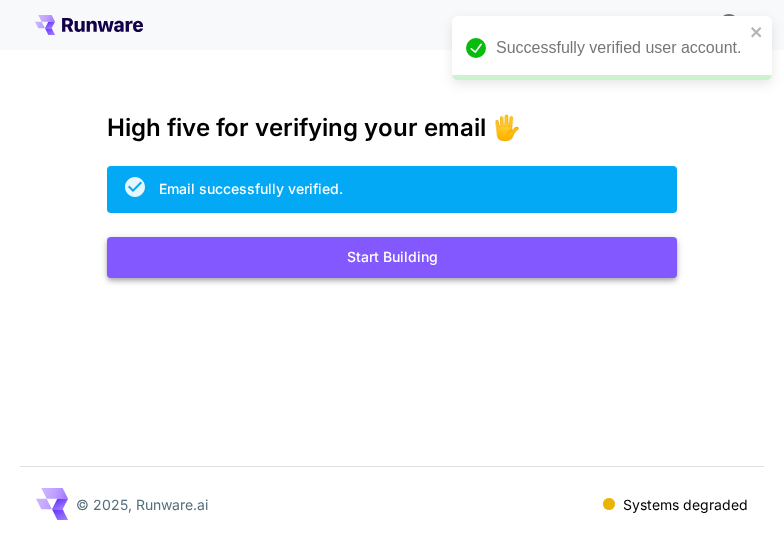 click on "Start Building" at bounding box center [392, 257] 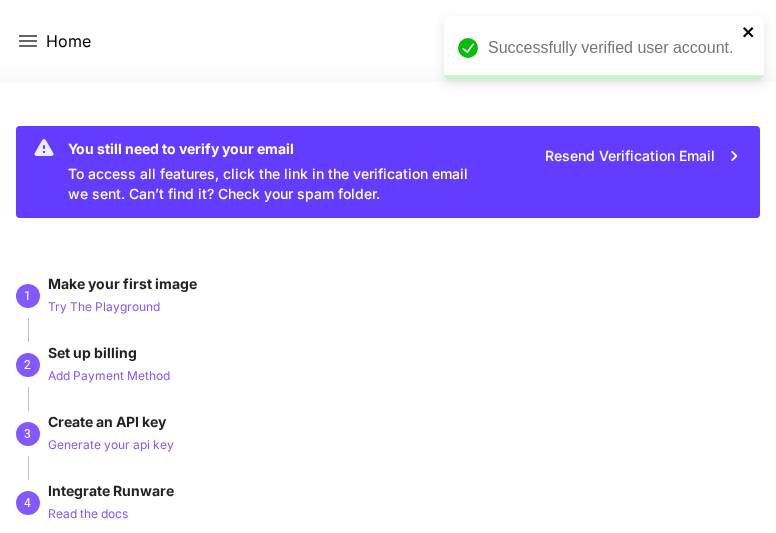 click 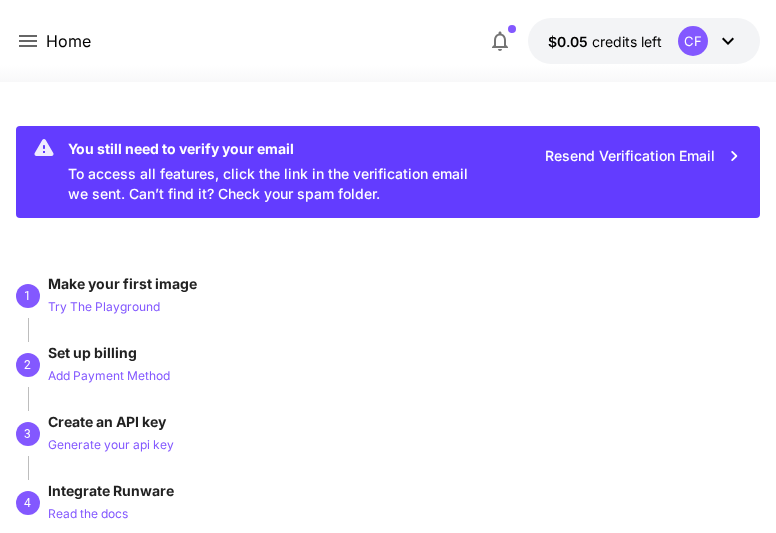 click on "$0.05    credits left  CF" at bounding box center [644, 41] 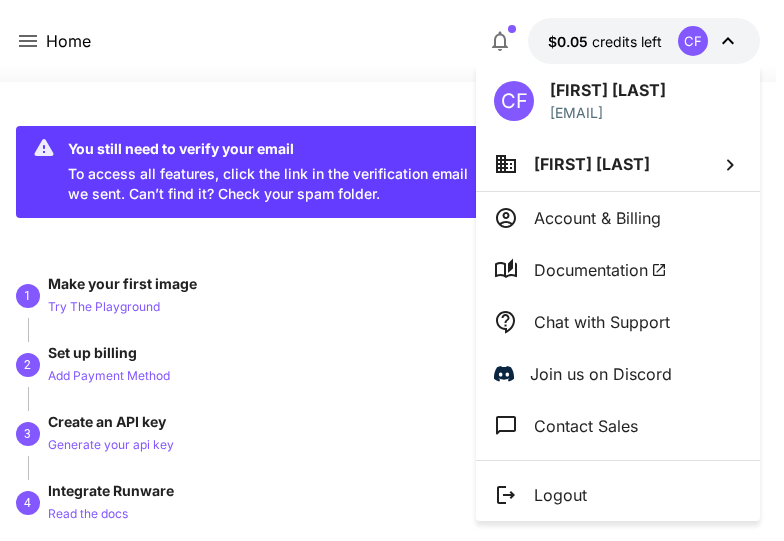 click on "Contact Sales" at bounding box center [586, 426] 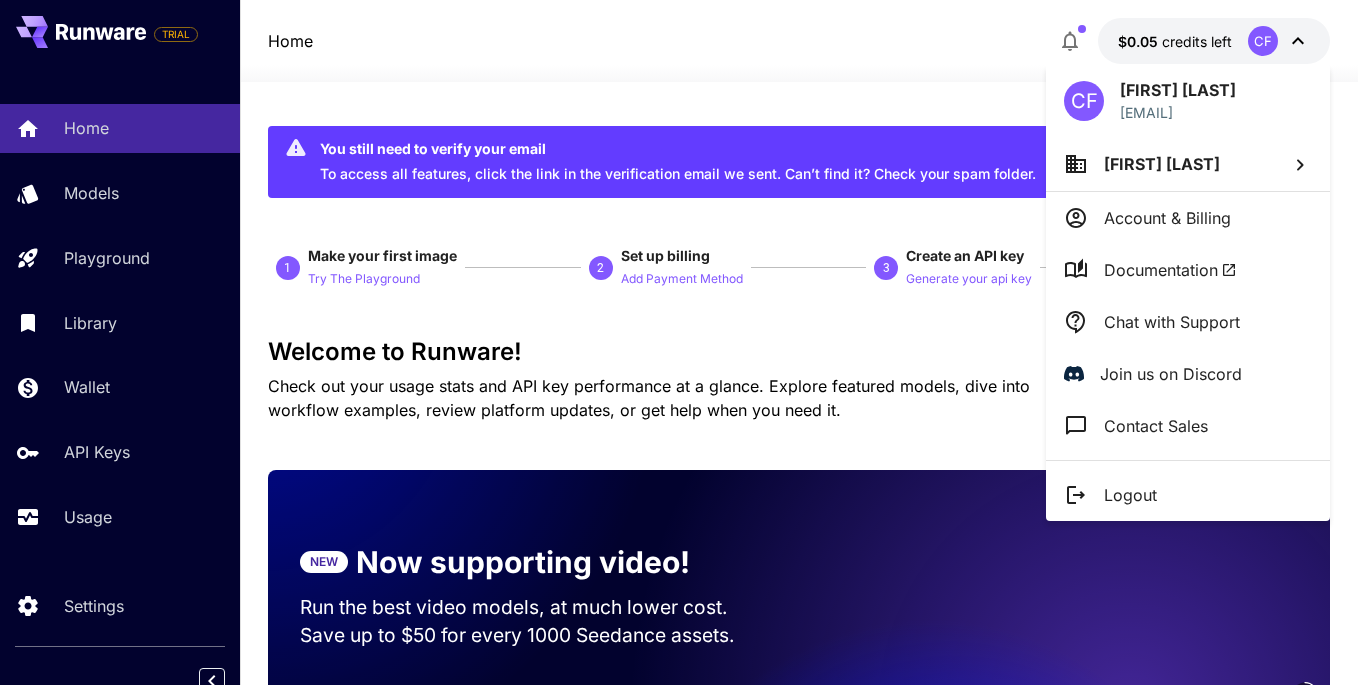 click at bounding box center [683, 342] 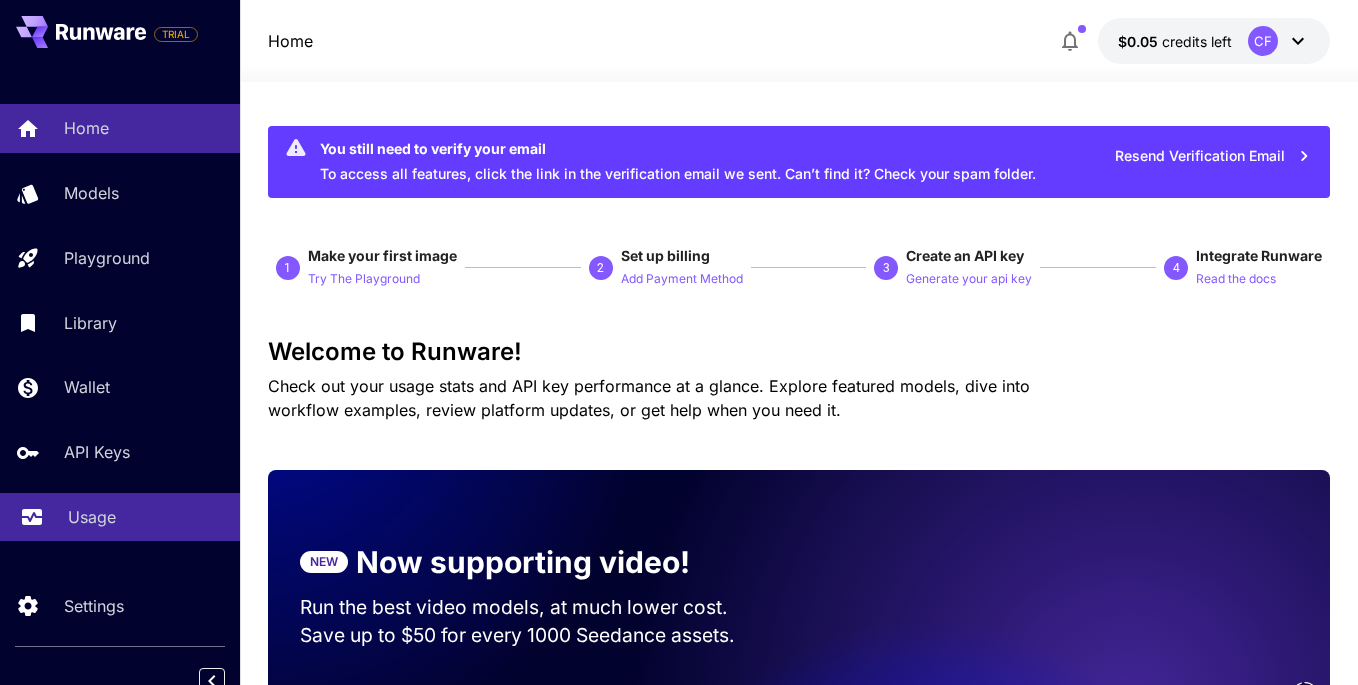 click on "Usage" at bounding box center [146, 517] 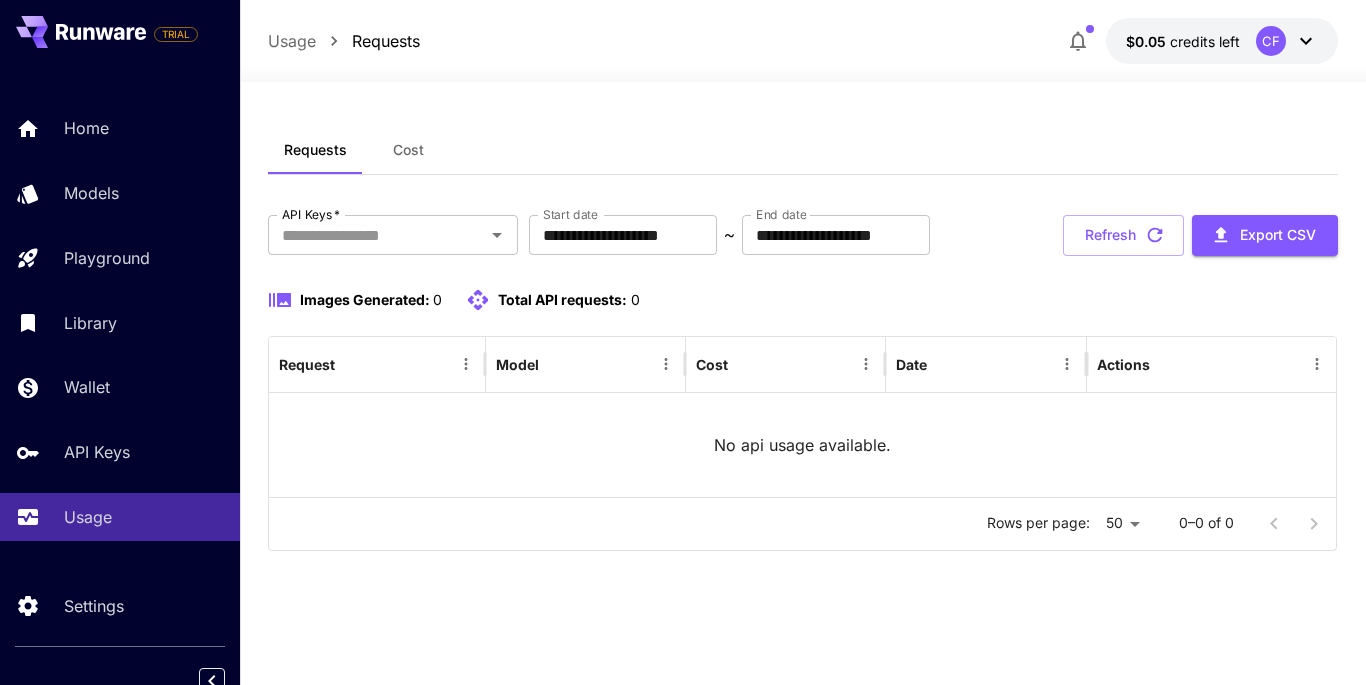 click 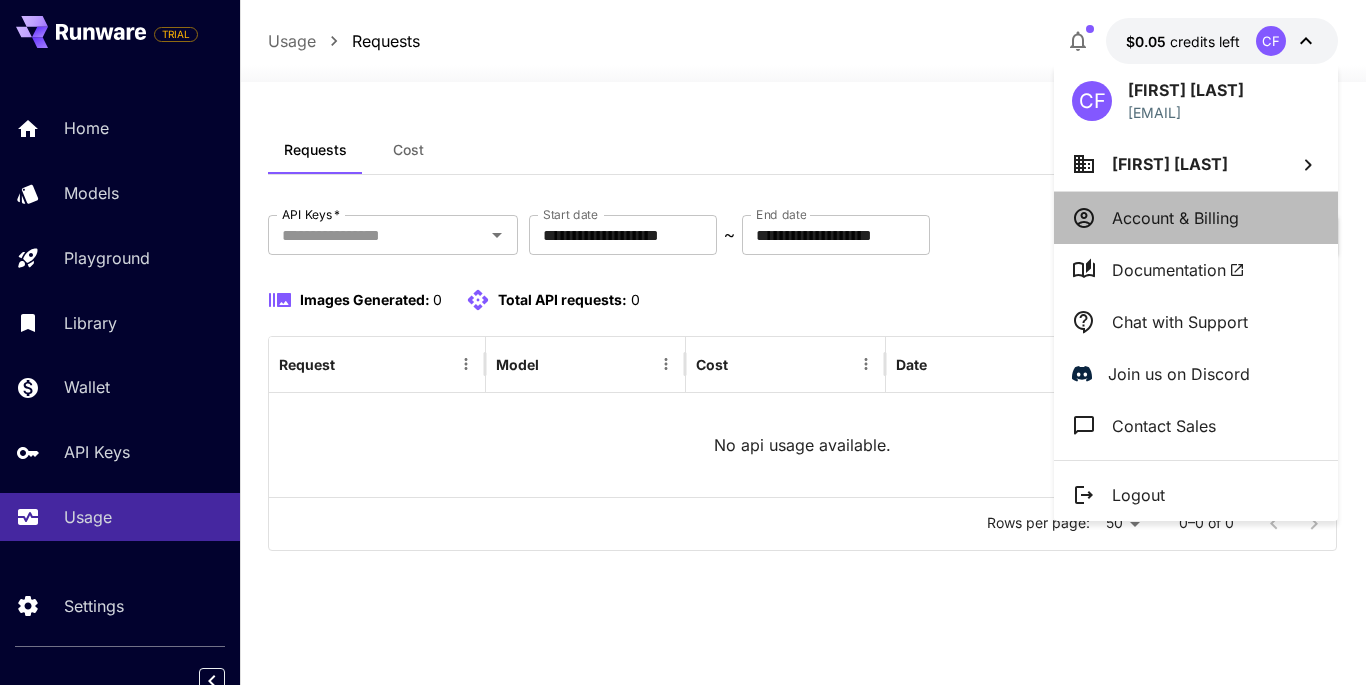 click on "Account & Billing" at bounding box center (1175, 218) 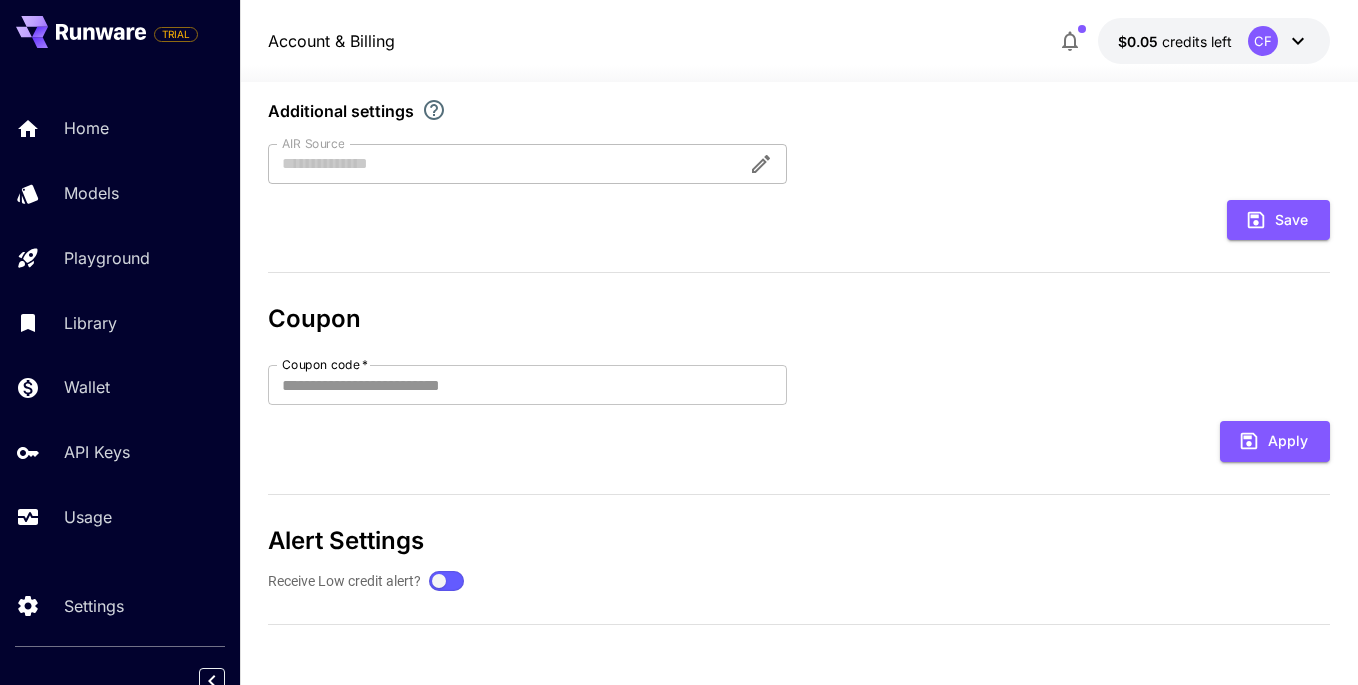 scroll, scrollTop: 0, scrollLeft: 0, axis: both 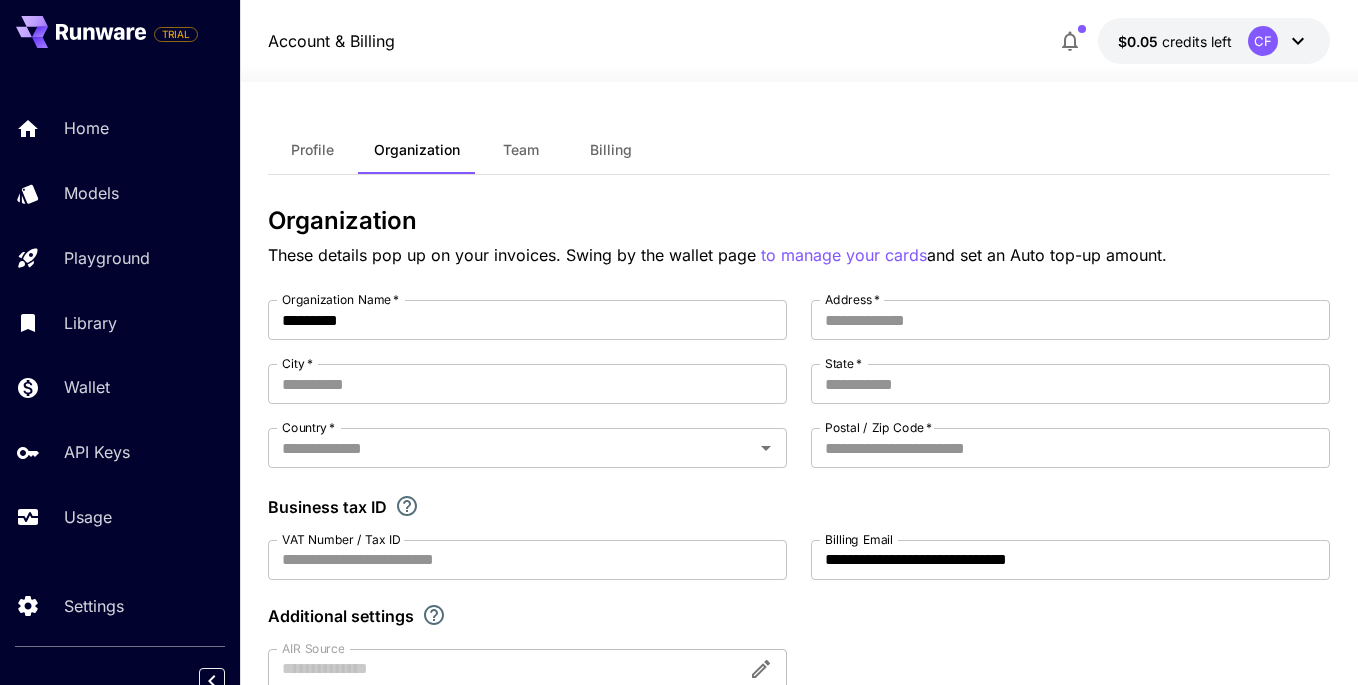 click on "CF" at bounding box center (1279, 41) 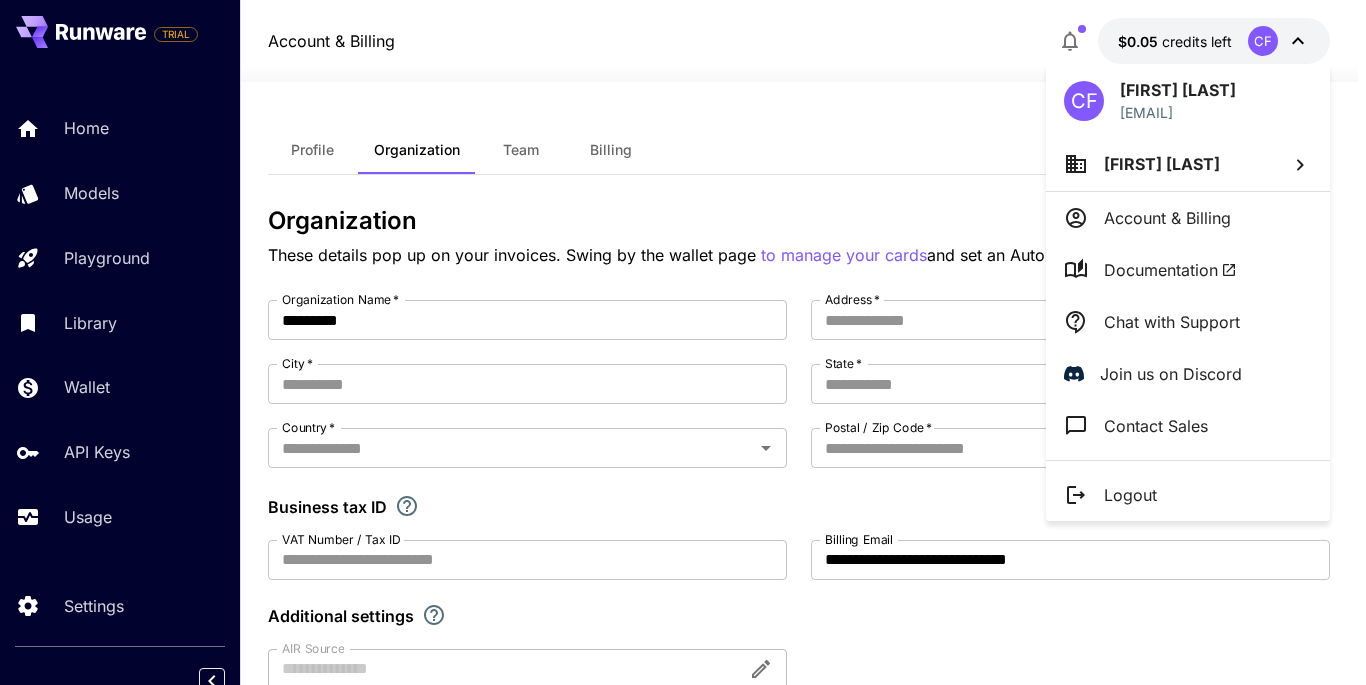 click on "[FIRST] [LAST]" at bounding box center [1188, 164] 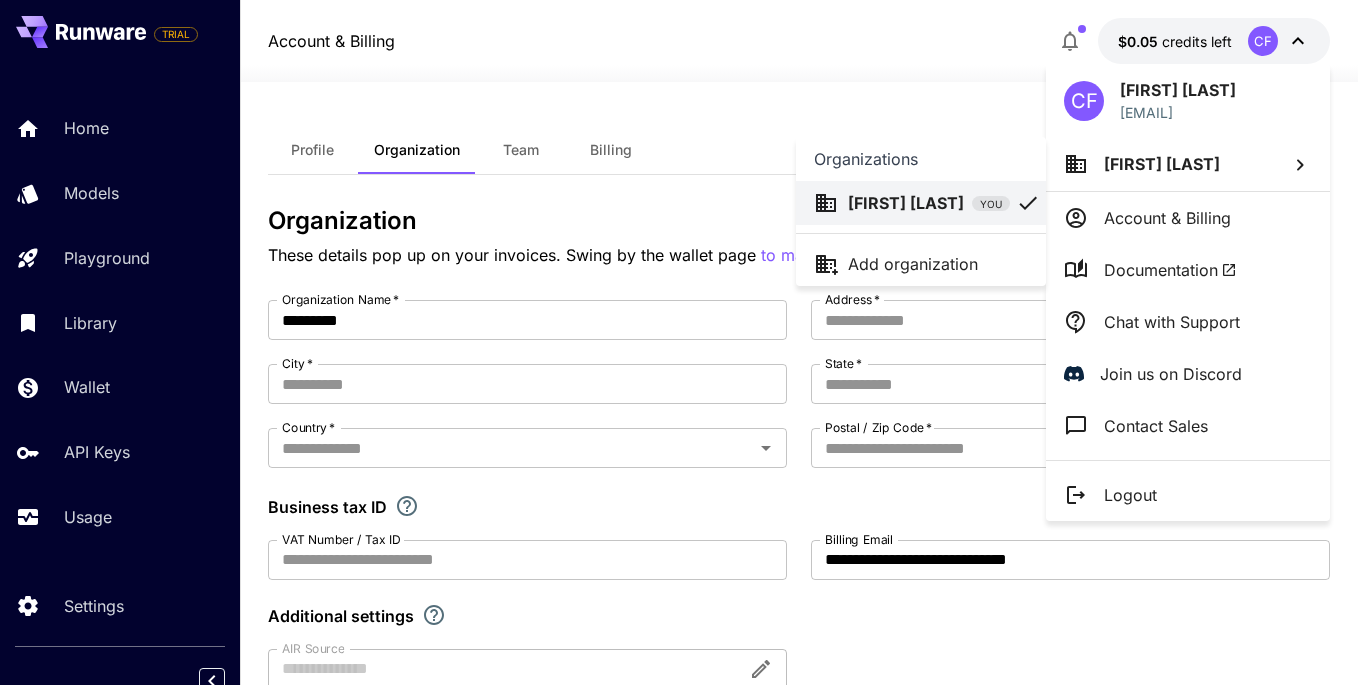 click at bounding box center [683, 342] 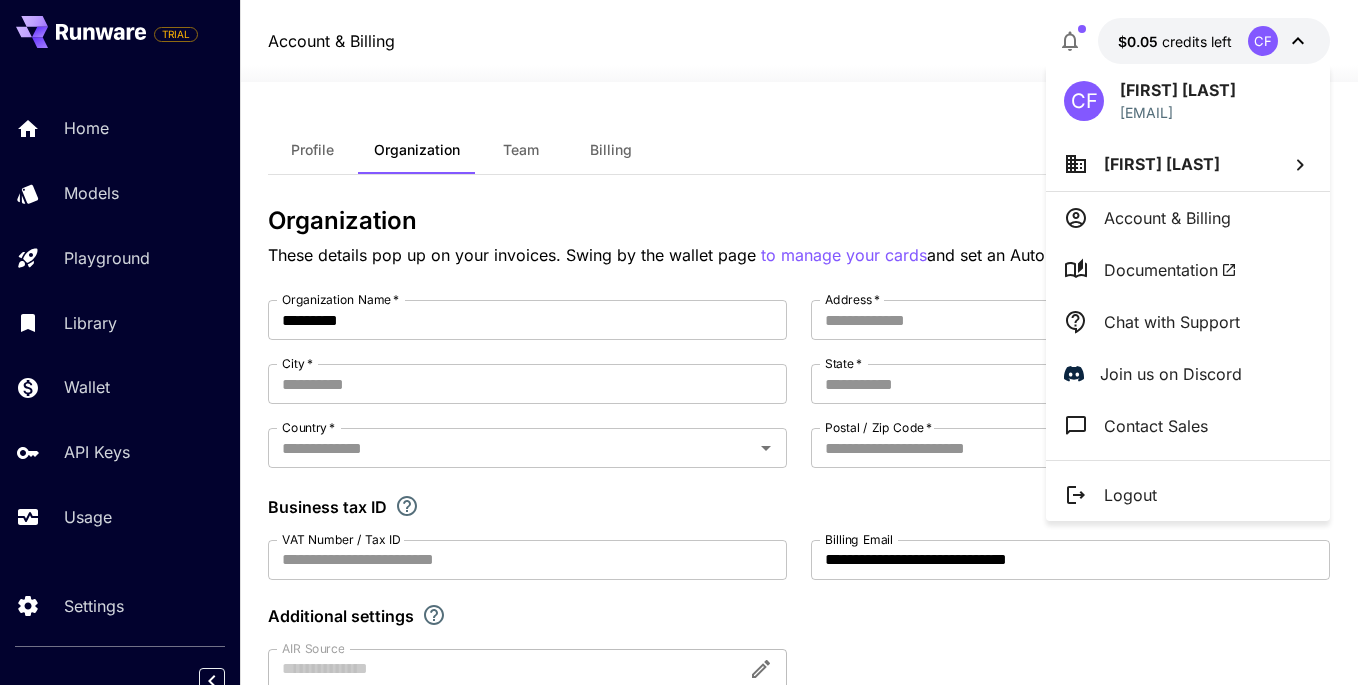 click at bounding box center (683, 342) 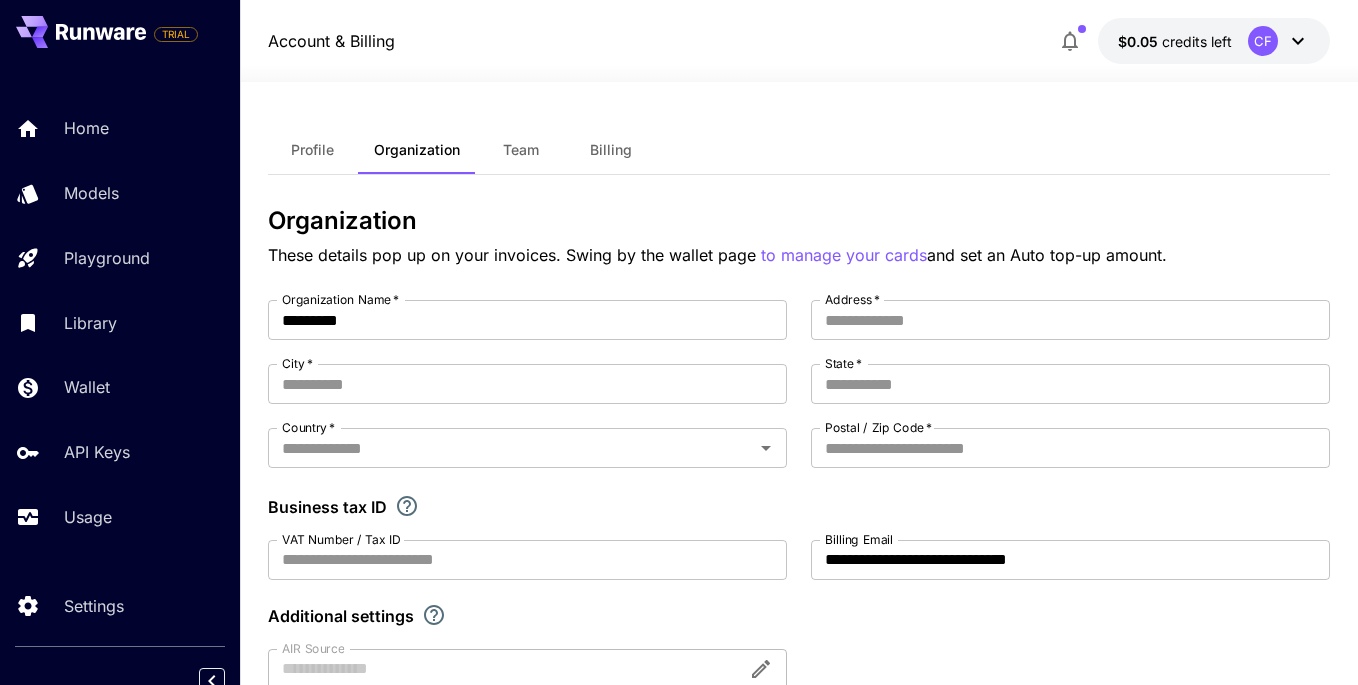click on "Home" at bounding box center [86, 128] 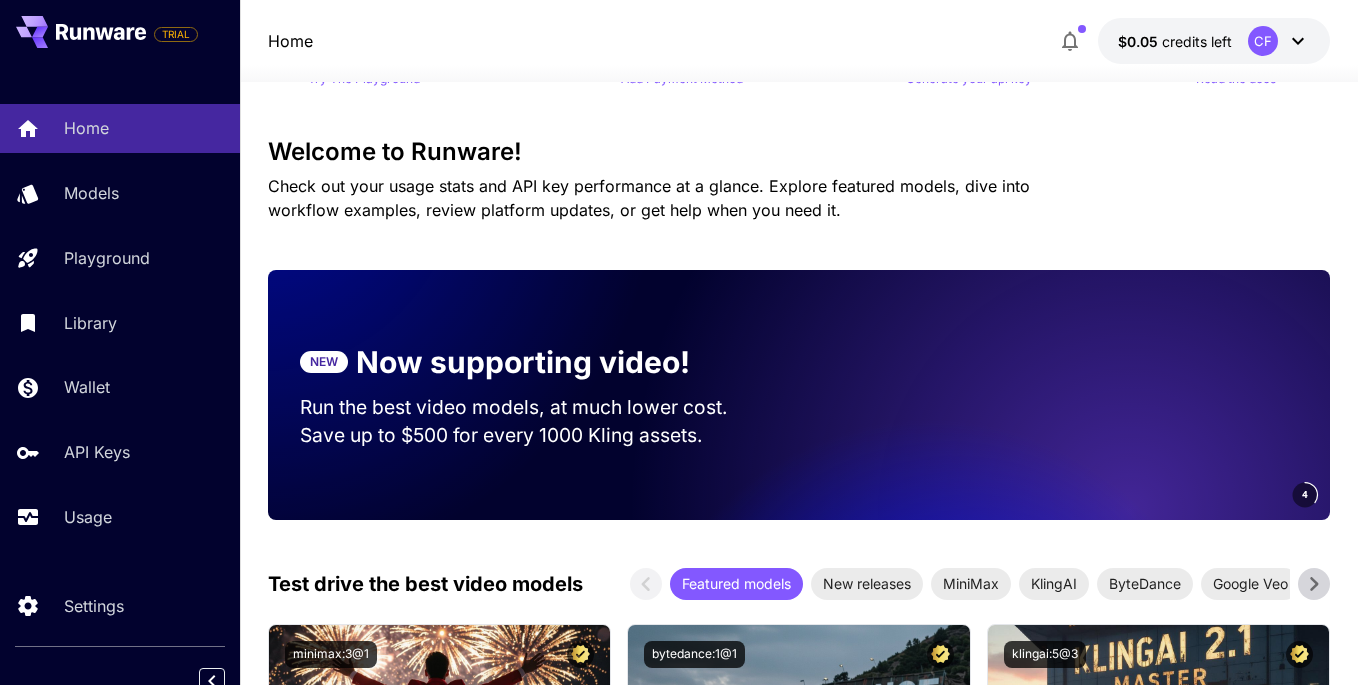 scroll, scrollTop: 100, scrollLeft: 0, axis: vertical 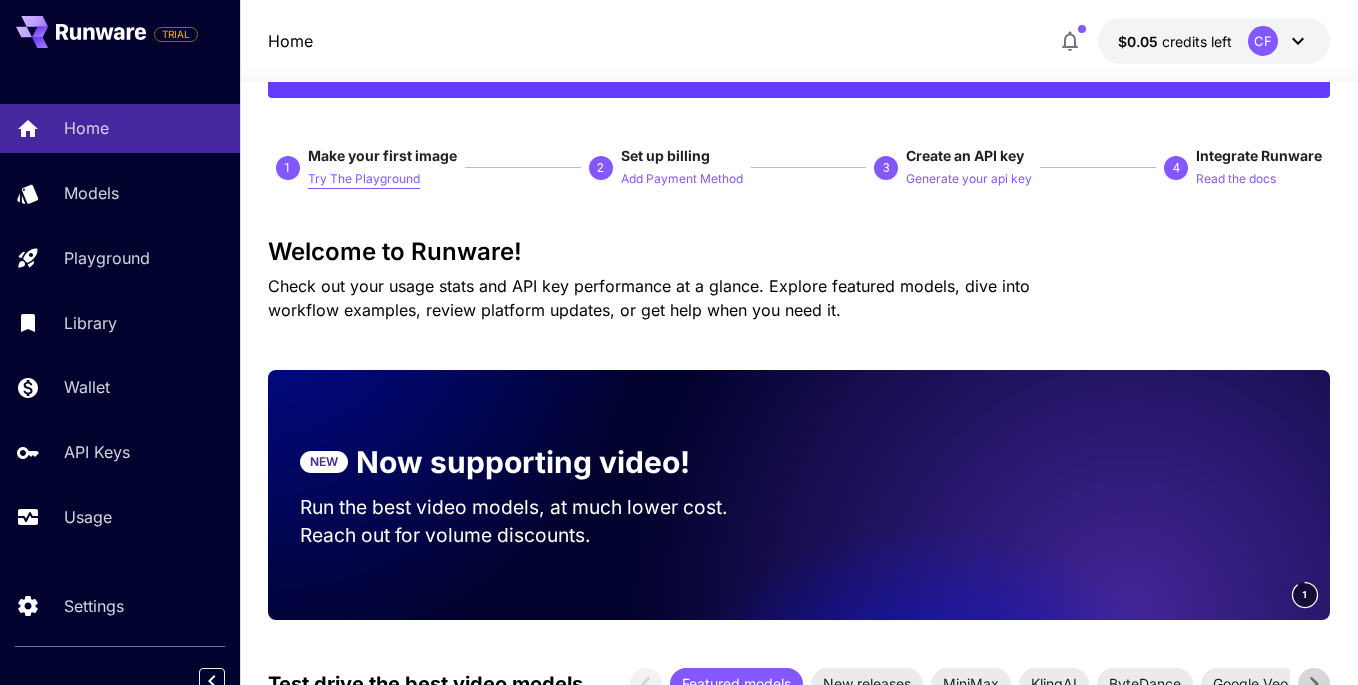 click on "Try The Playground" at bounding box center (364, 179) 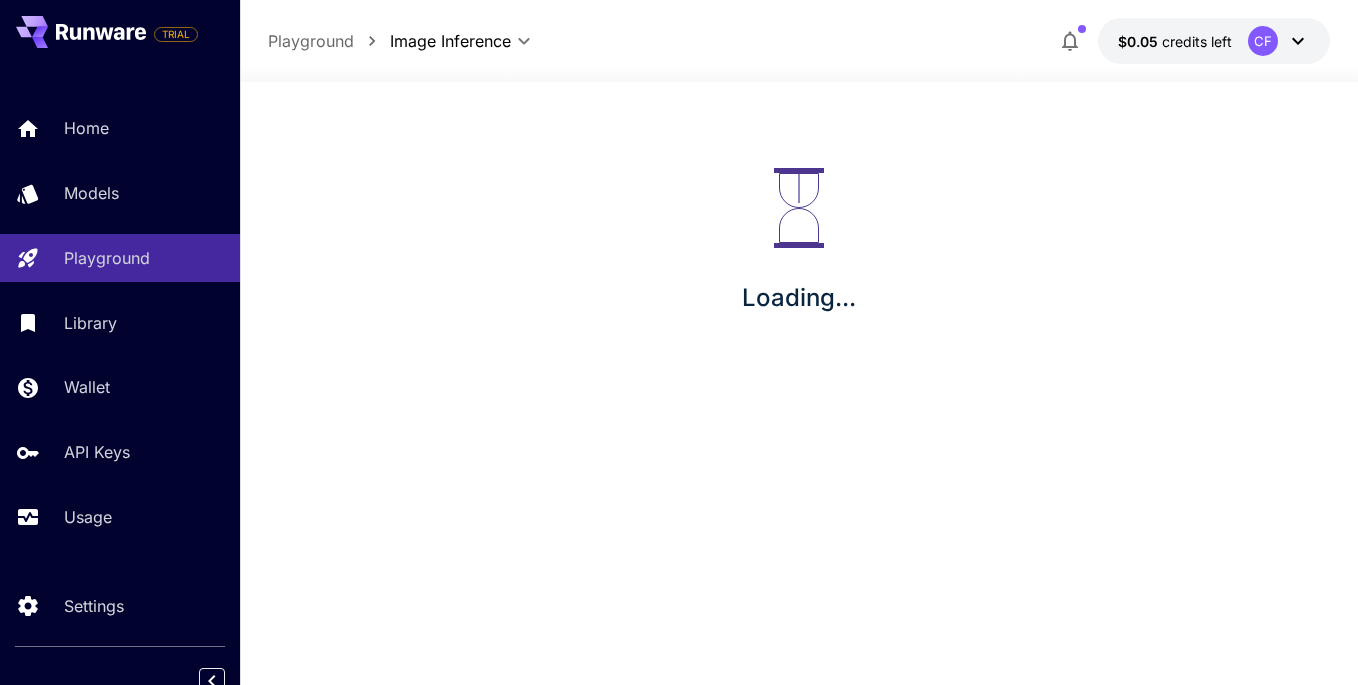 scroll, scrollTop: 0, scrollLeft: 0, axis: both 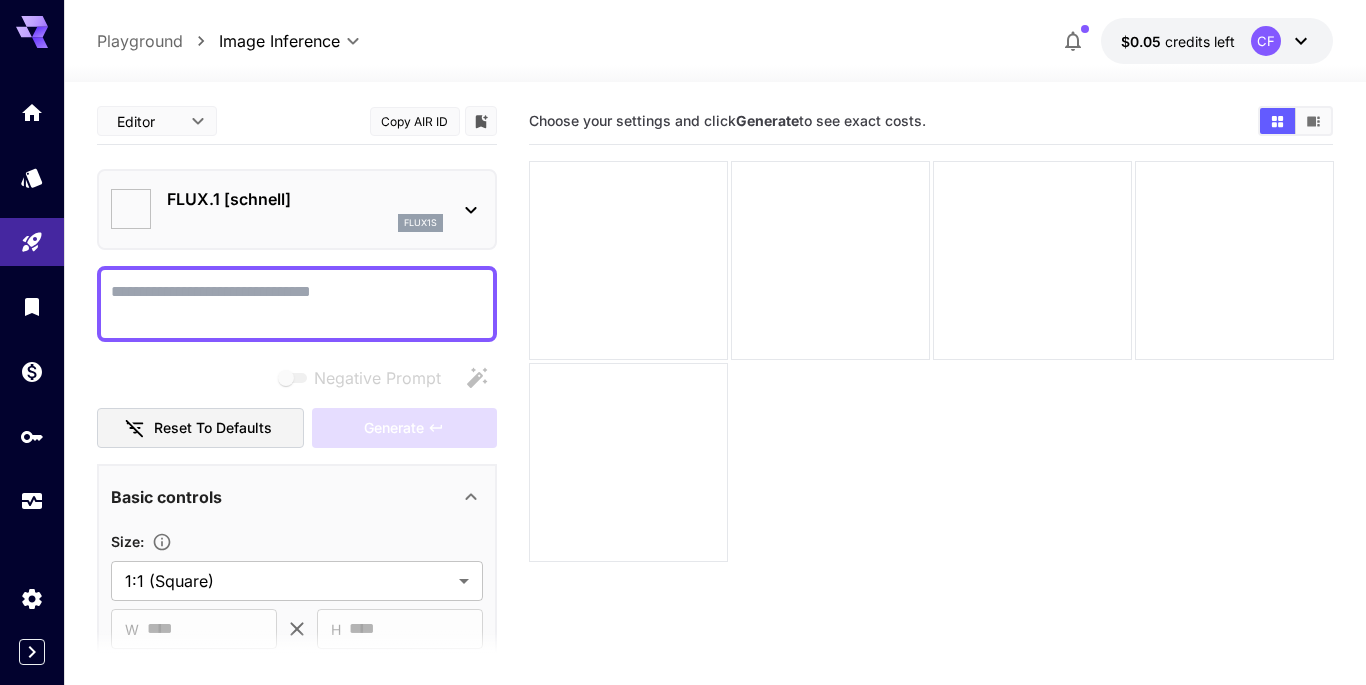 type on "**********" 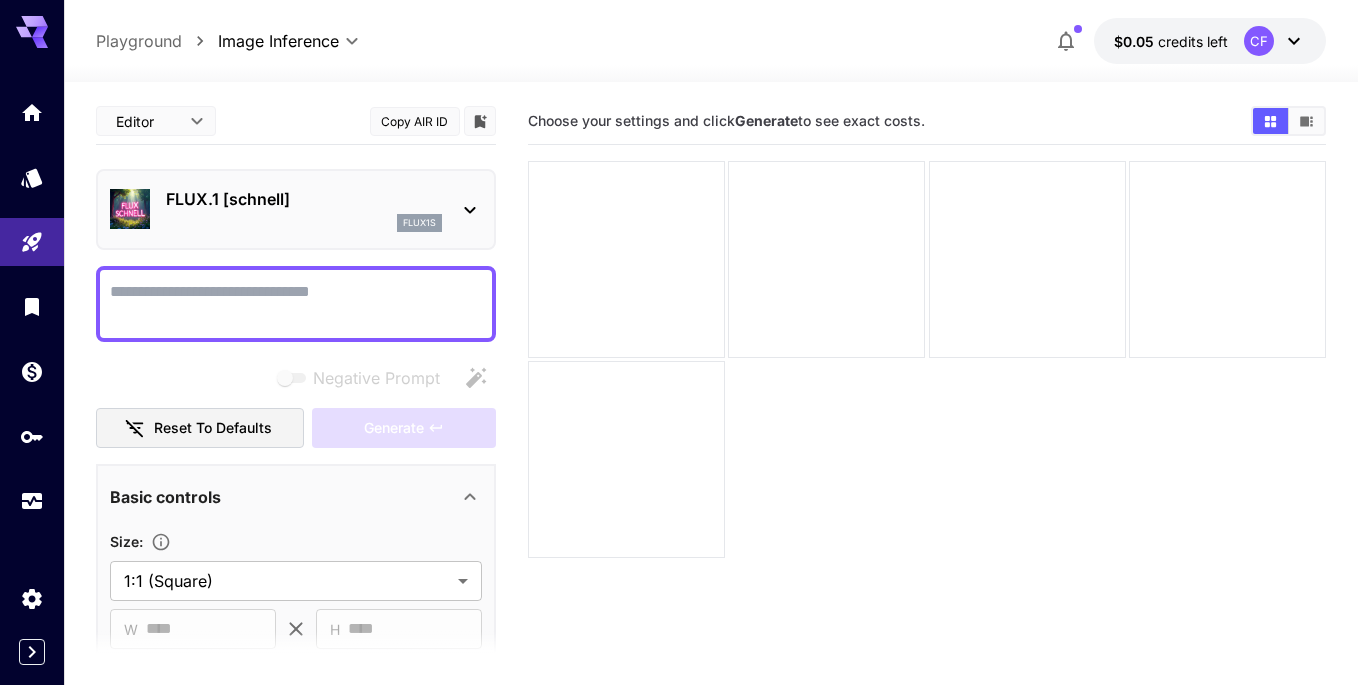 click on "Negative Prompt" at bounding box center [296, 304] 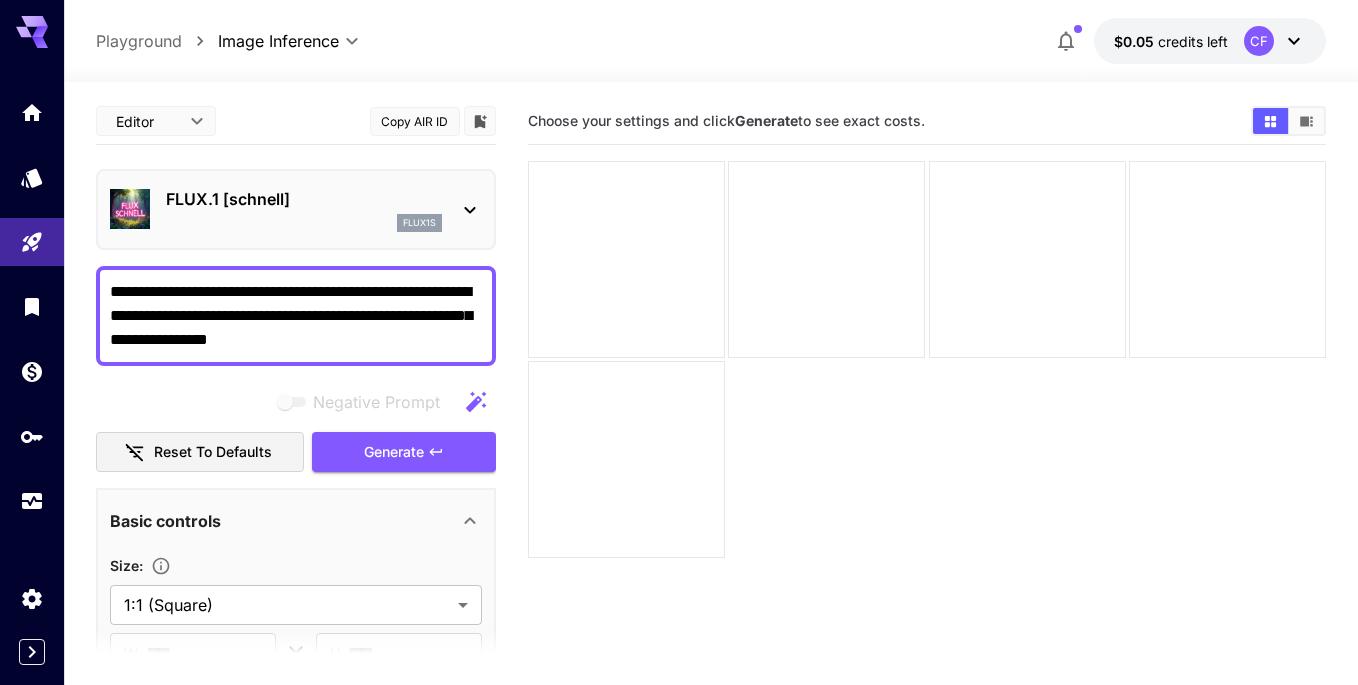 scroll, scrollTop: 200, scrollLeft: 0, axis: vertical 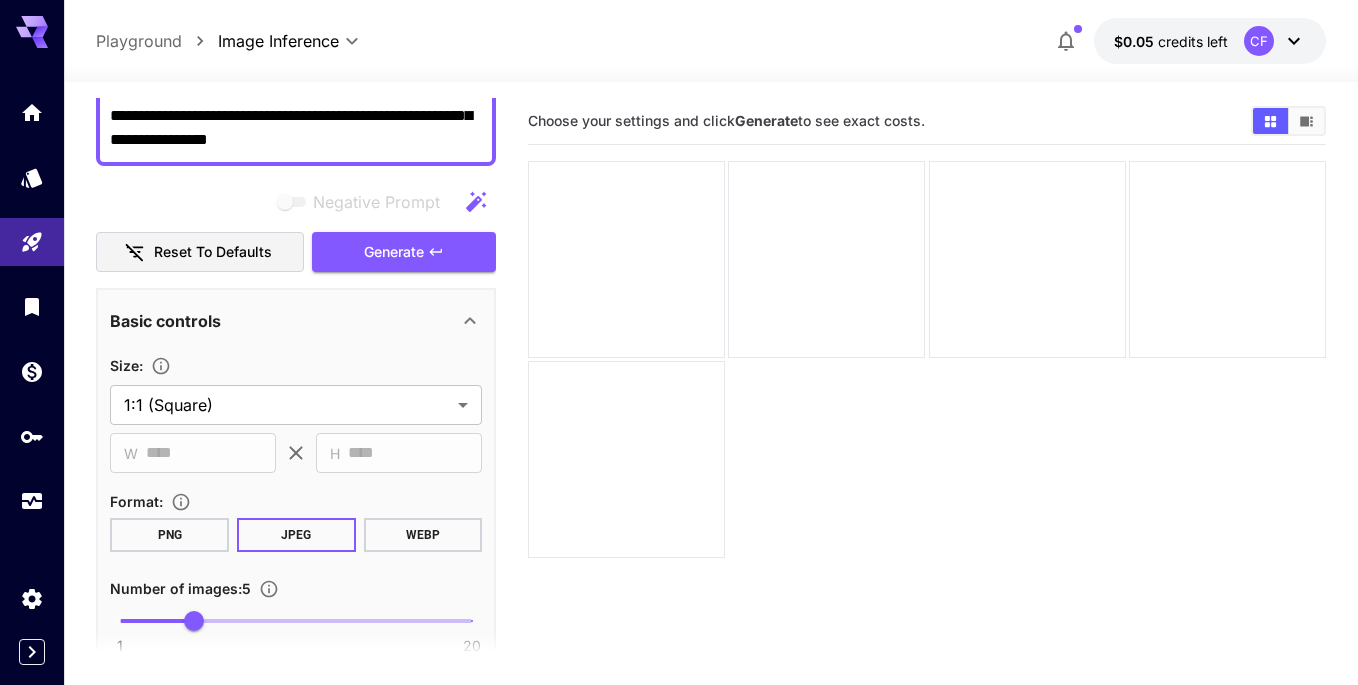type on "**********" 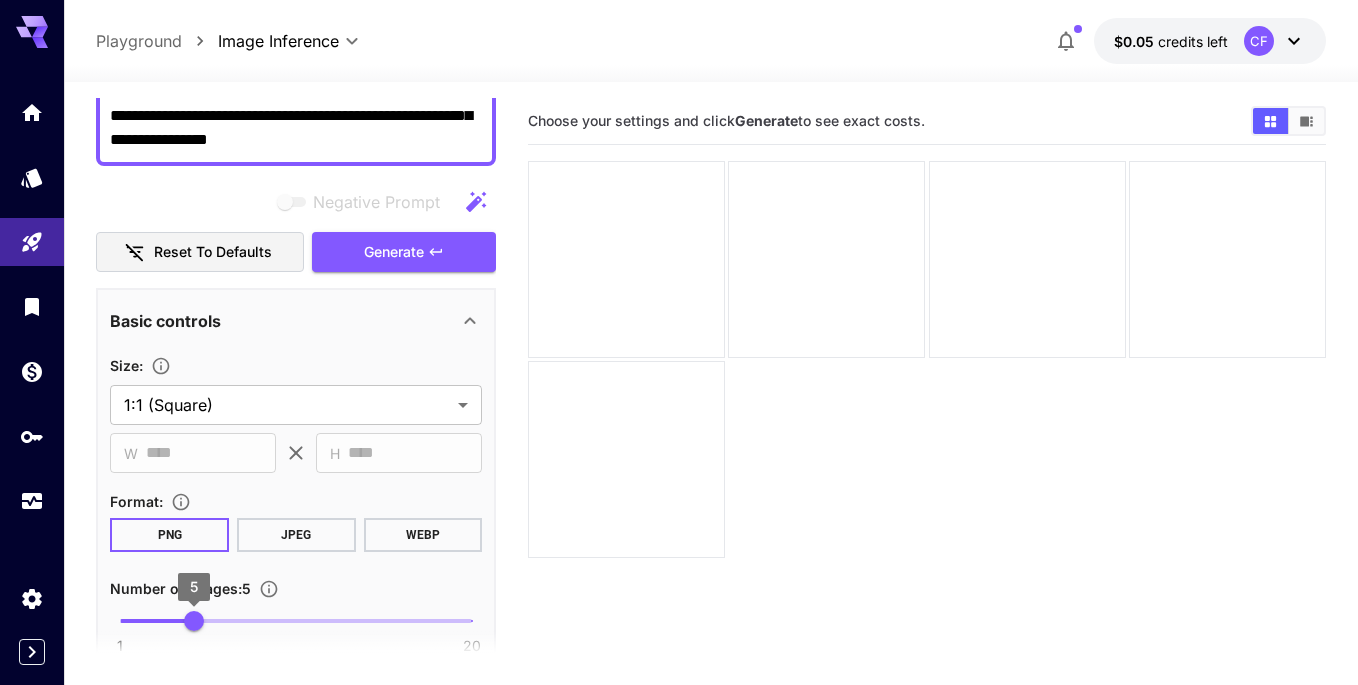 type on "*" 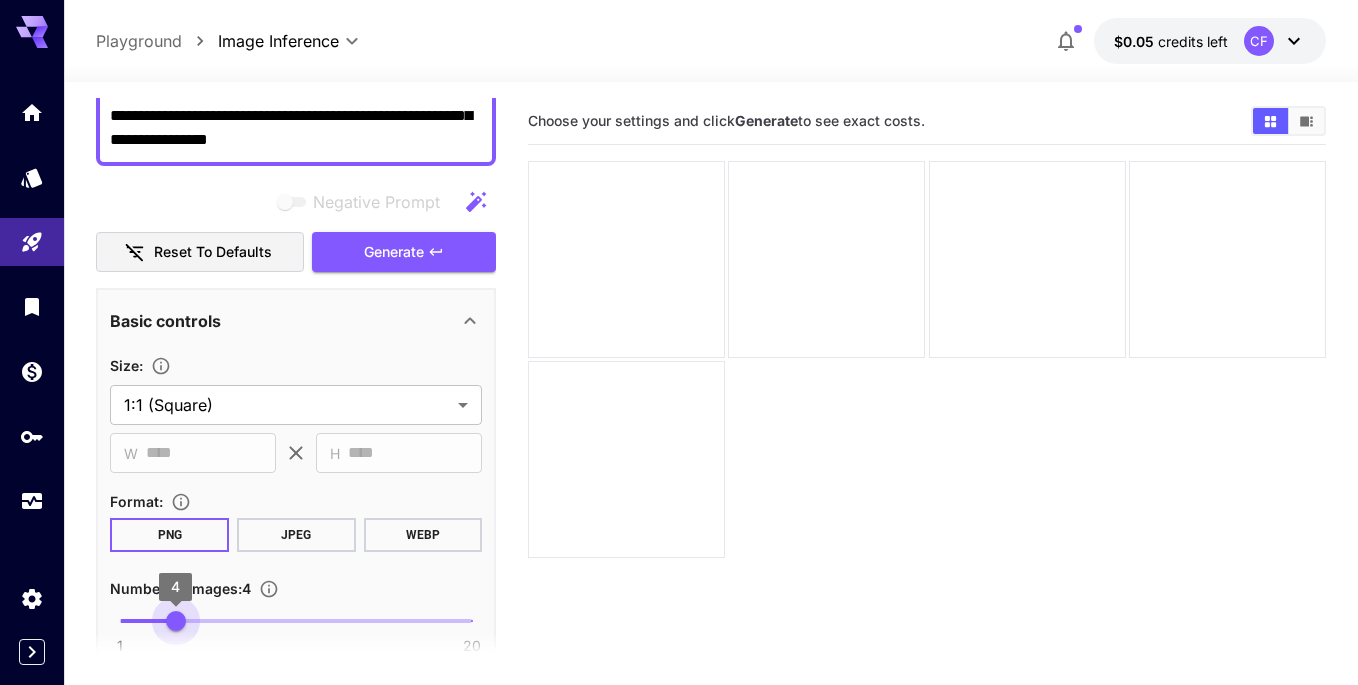 click on "4" at bounding box center (176, 621) 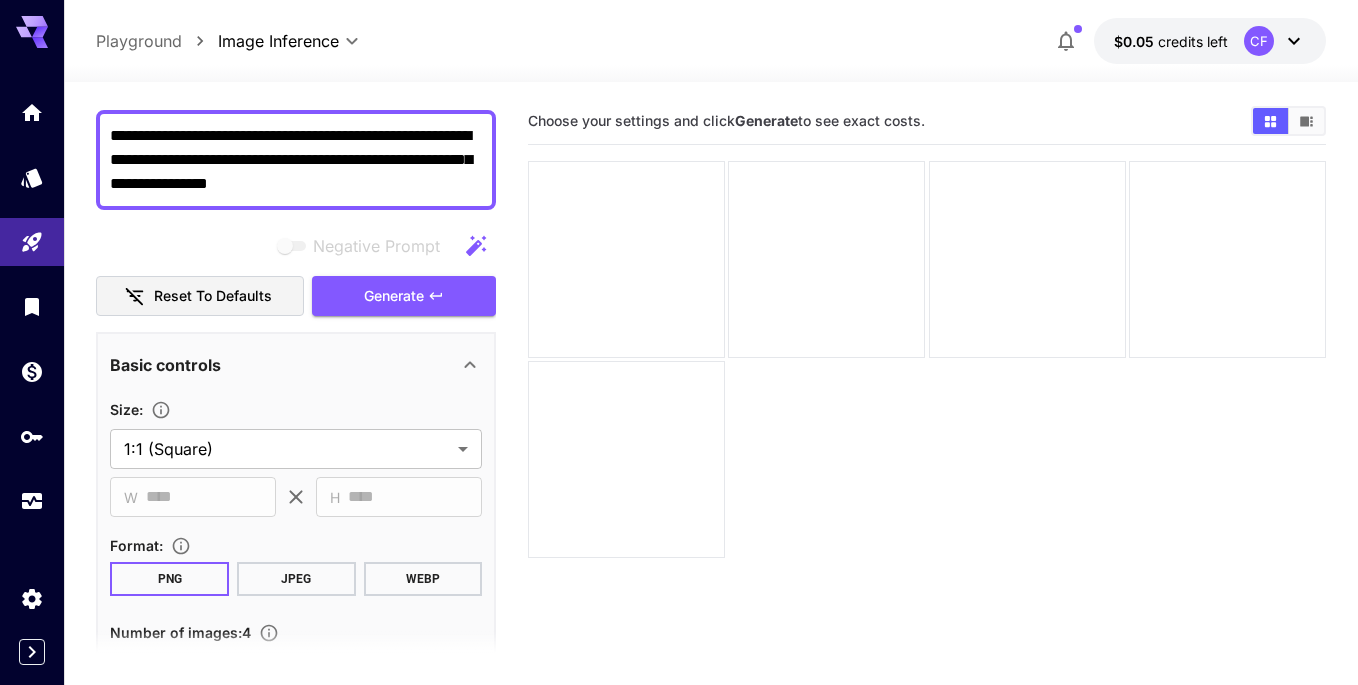 scroll, scrollTop: 0, scrollLeft: 0, axis: both 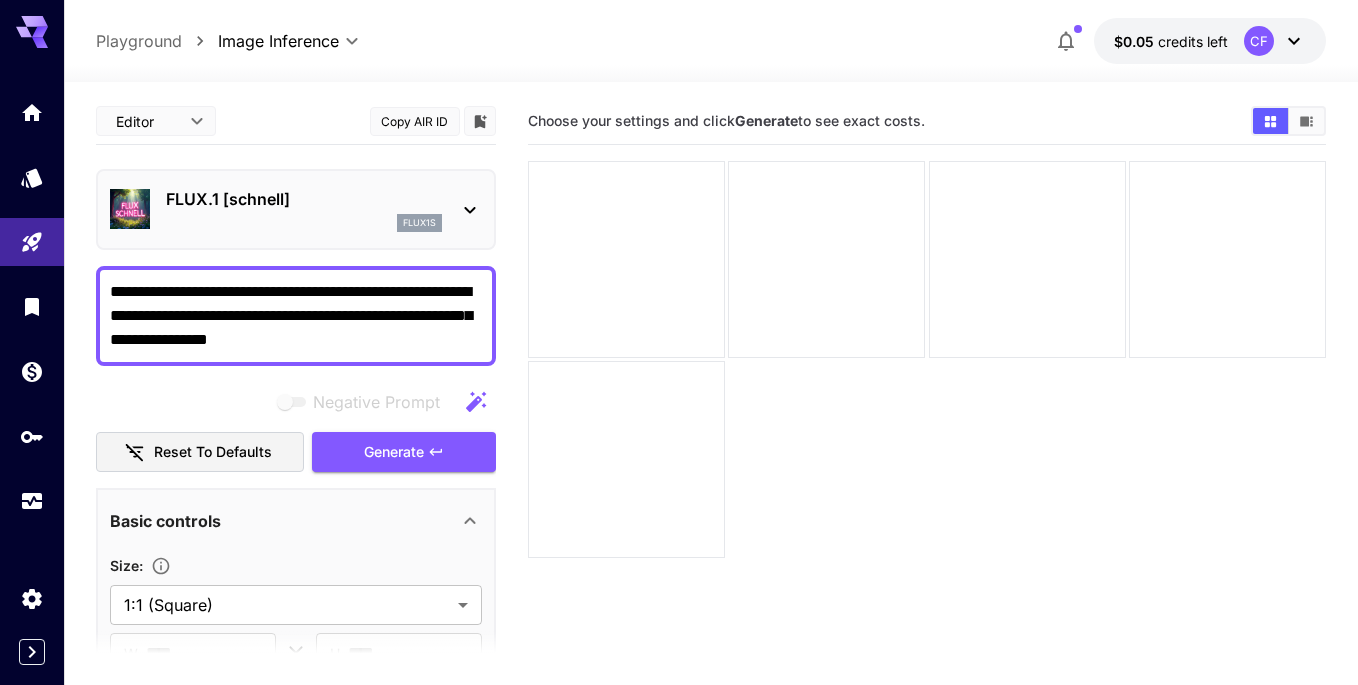 click 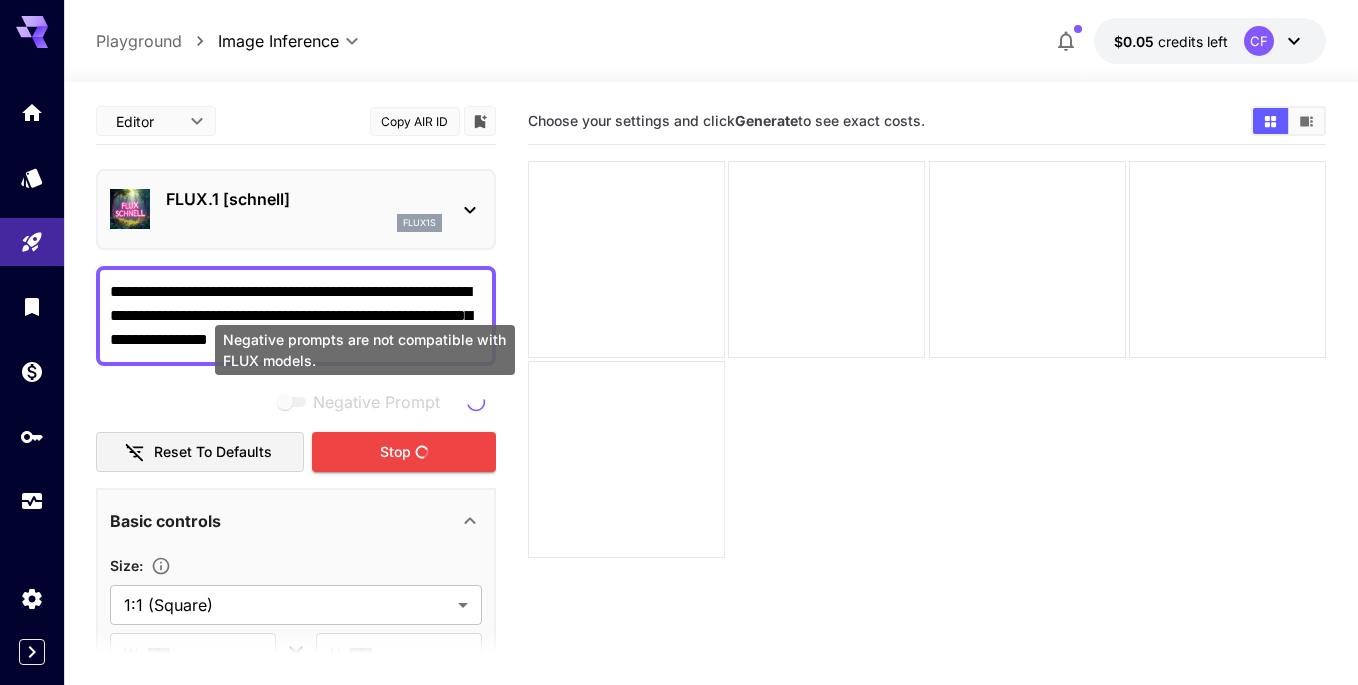 type on "**********" 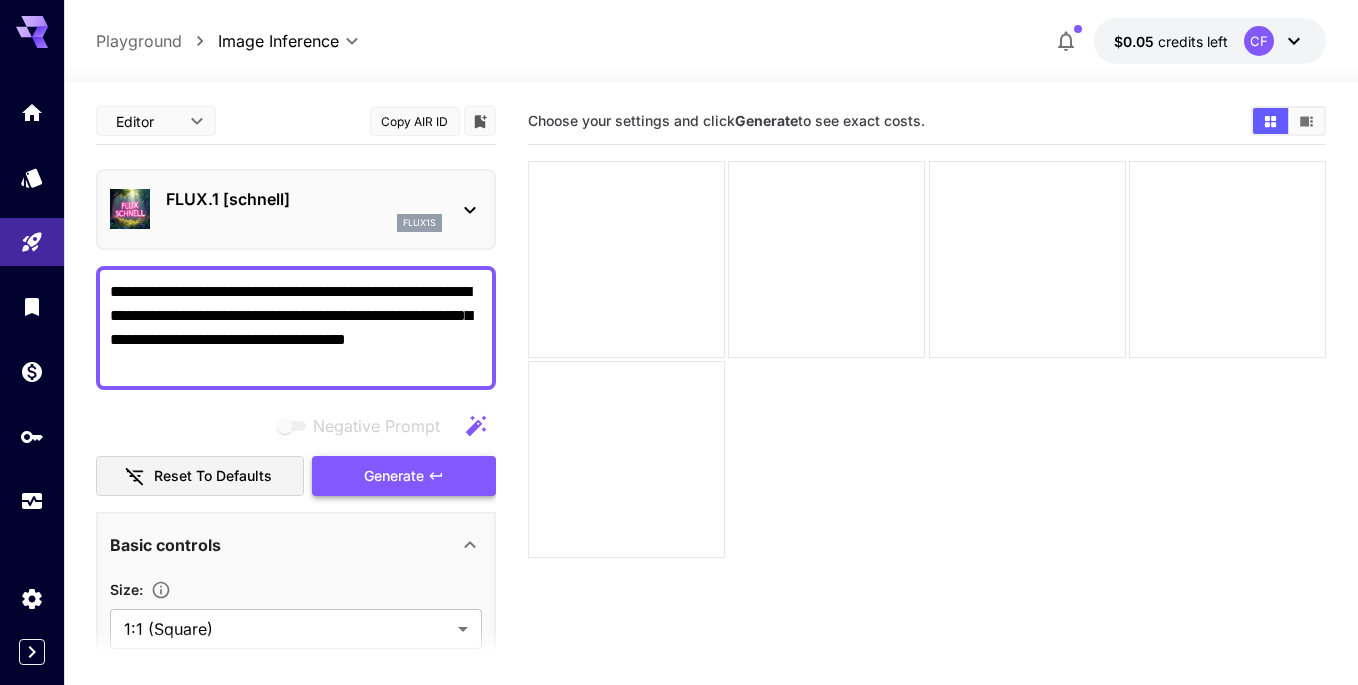 click on "Generate" at bounding box center [404, 476] 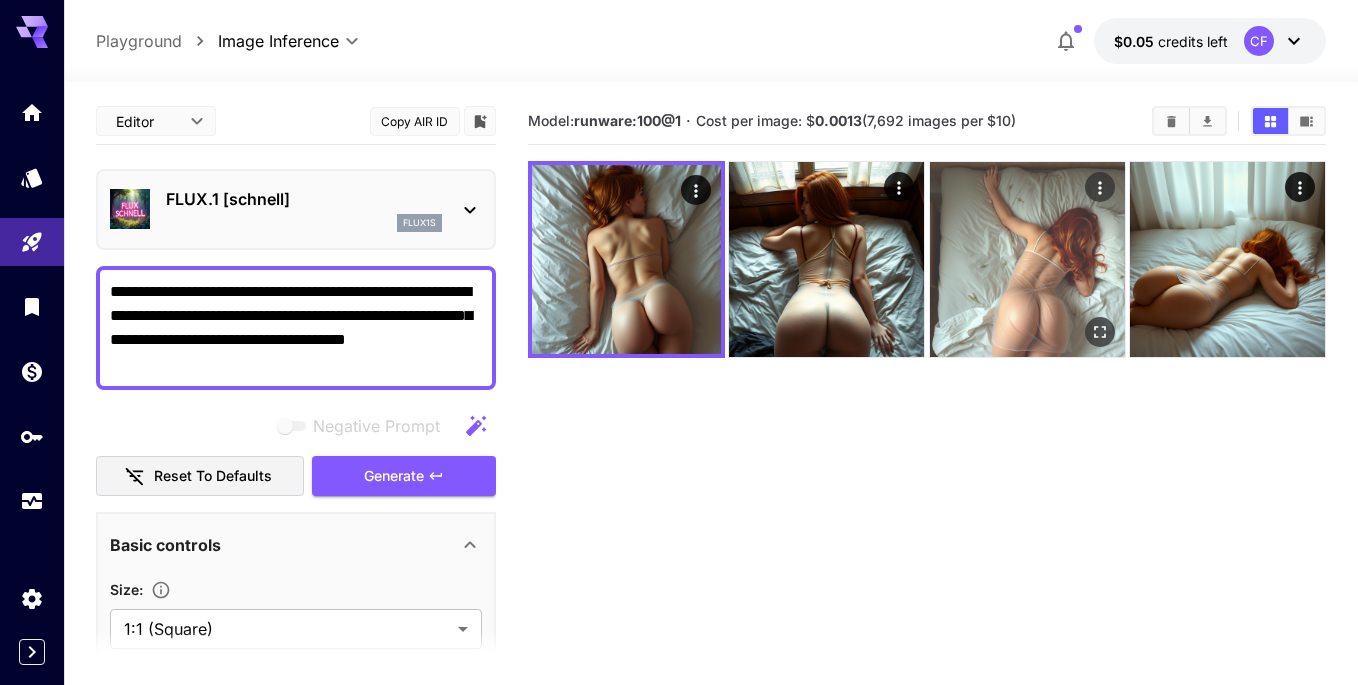click 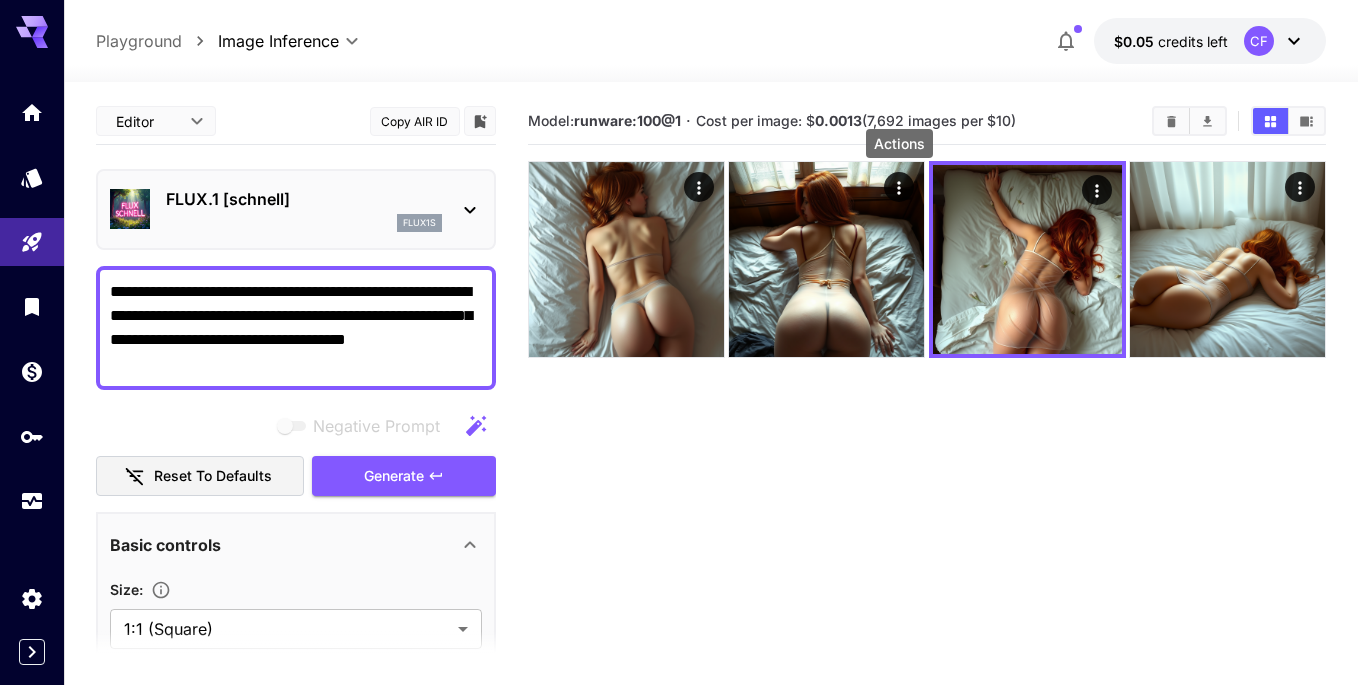 click 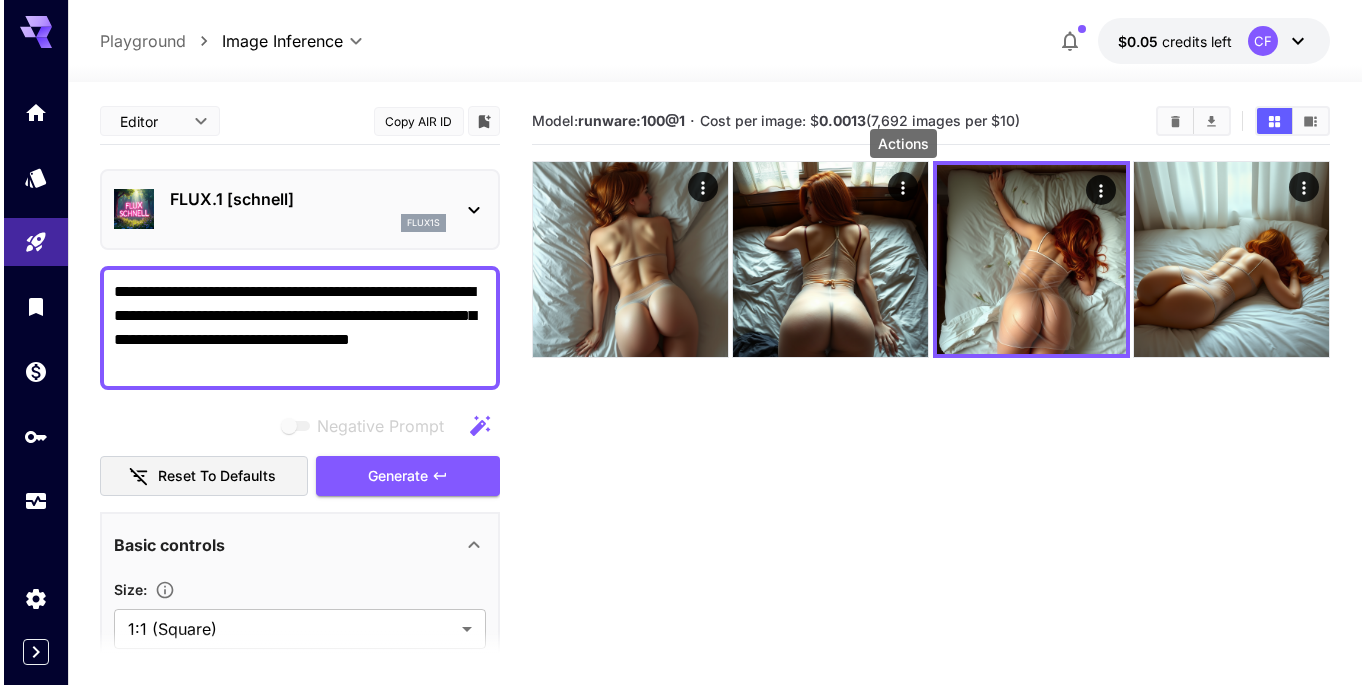 scroll, scrollTop: 0, scrollLeft: 0, axis: both 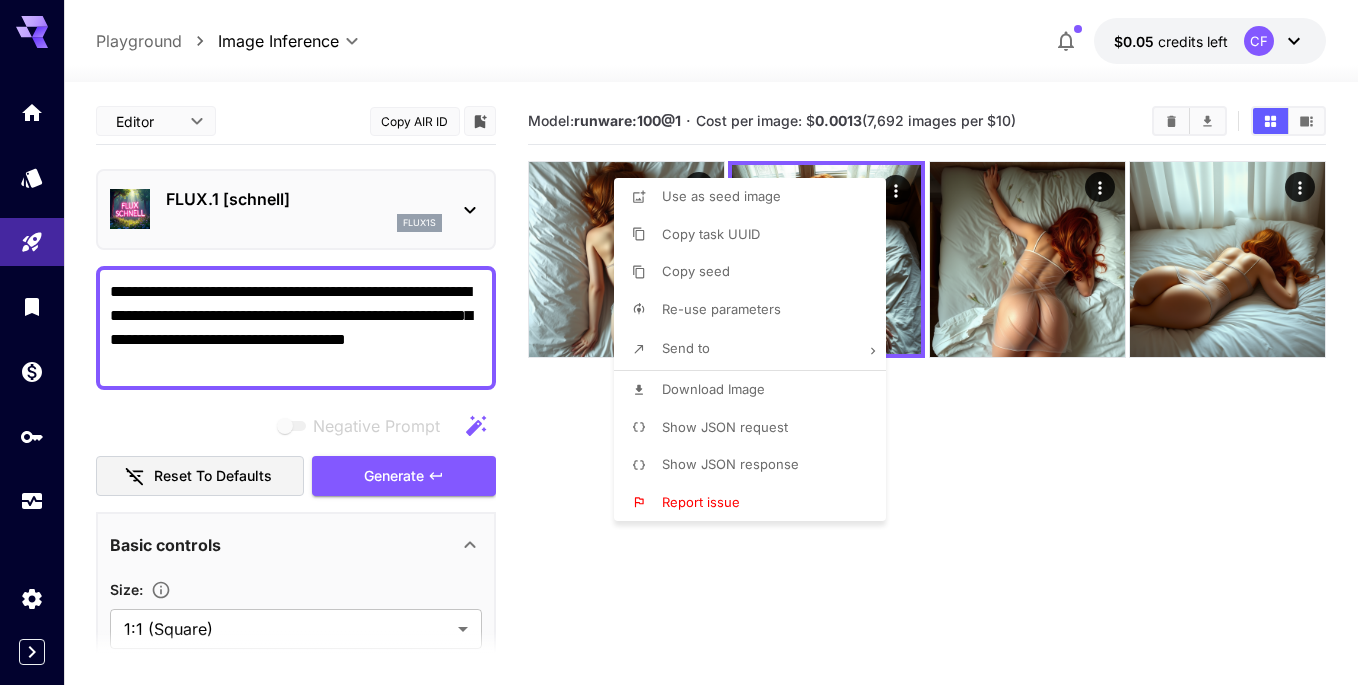 click at bounding box center [683, 342] 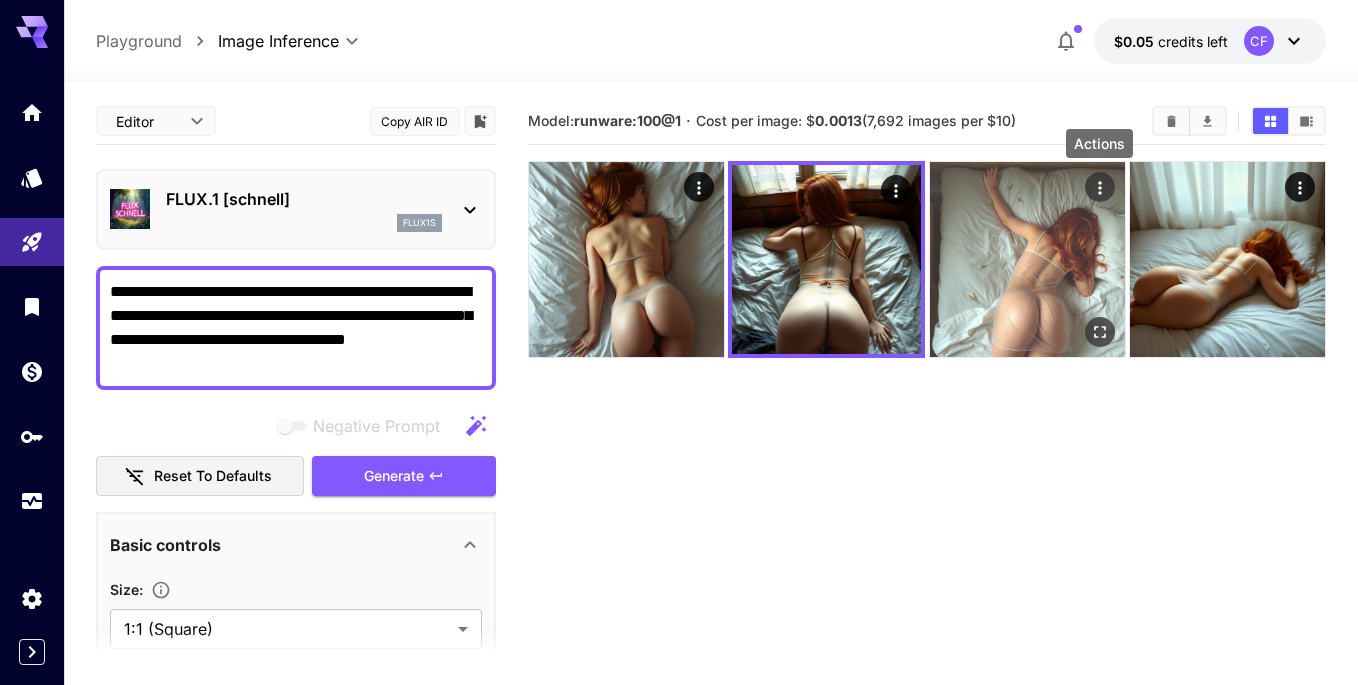 click 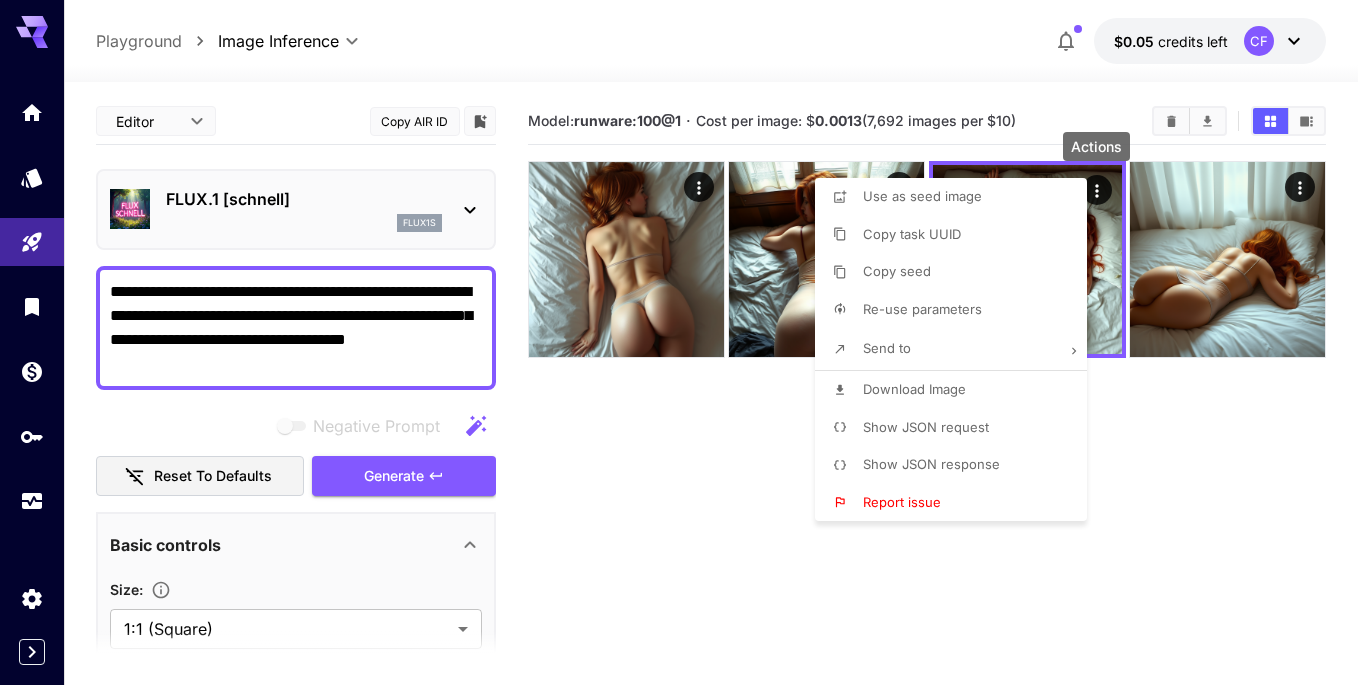 click at bounding box center [683, 342] 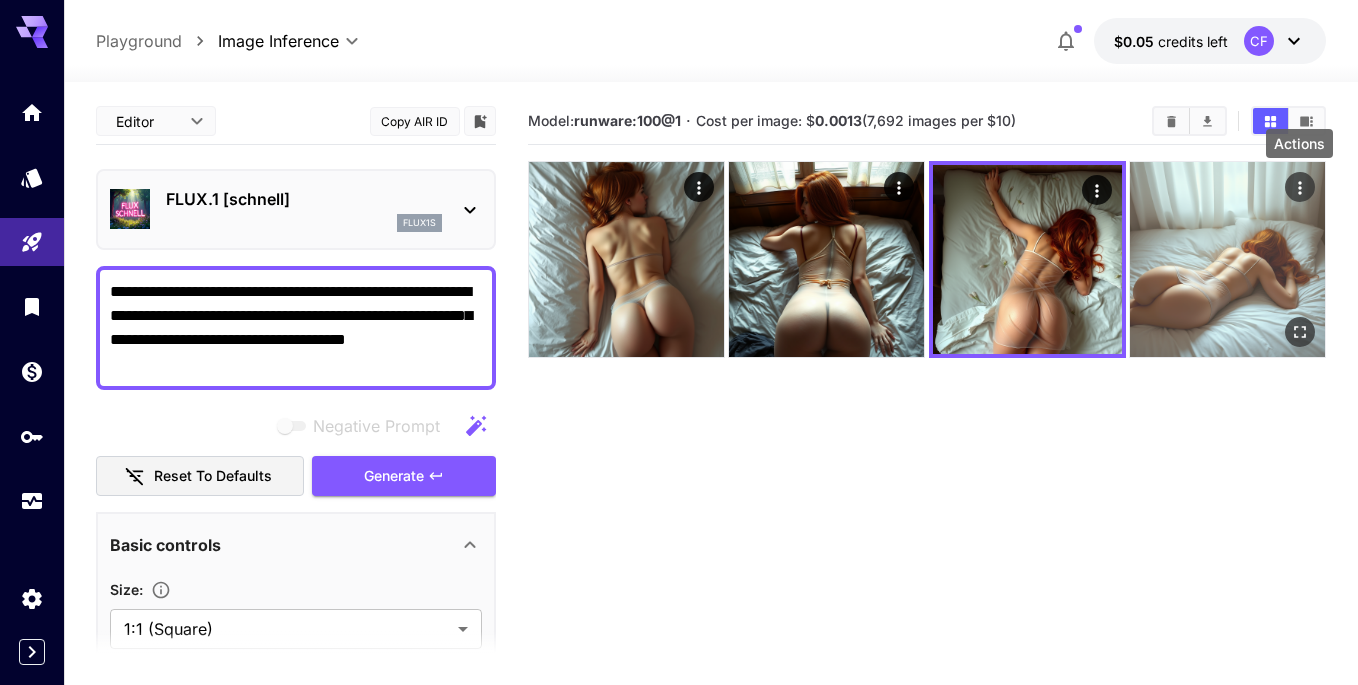 click at bounding box center [1300, 187] 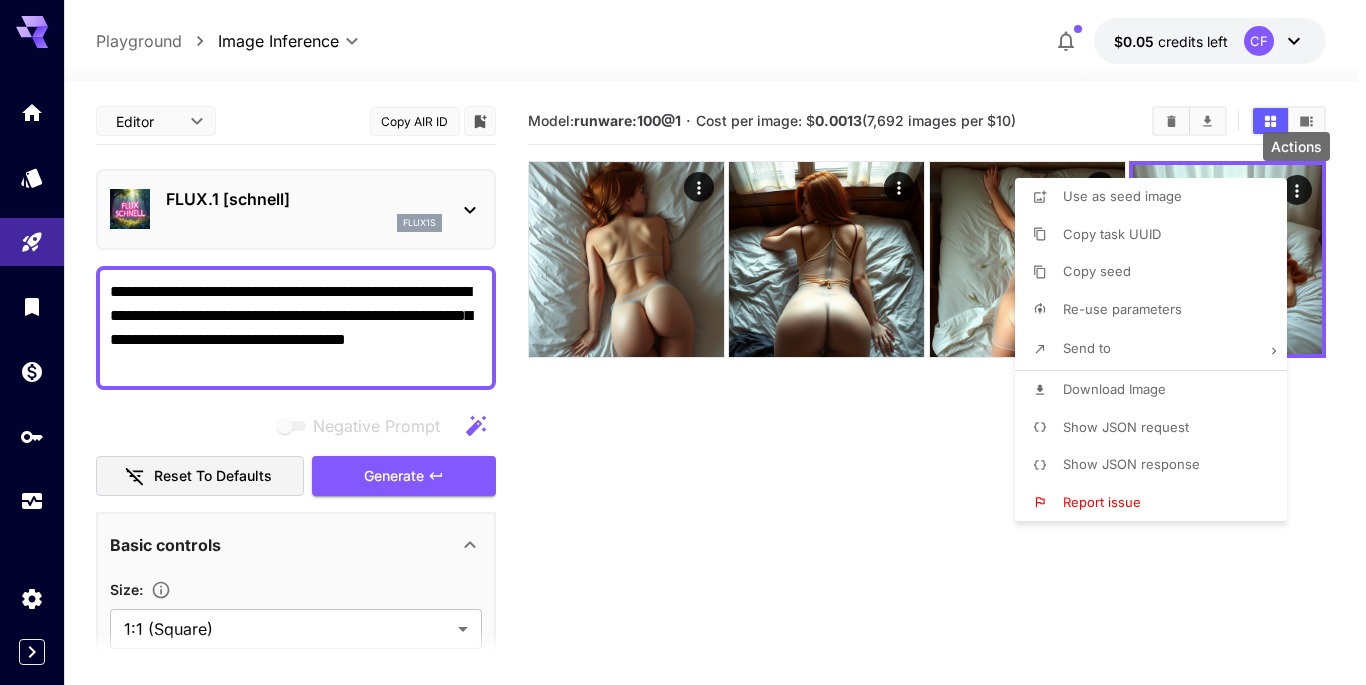 click at bounding box center [683, 342] 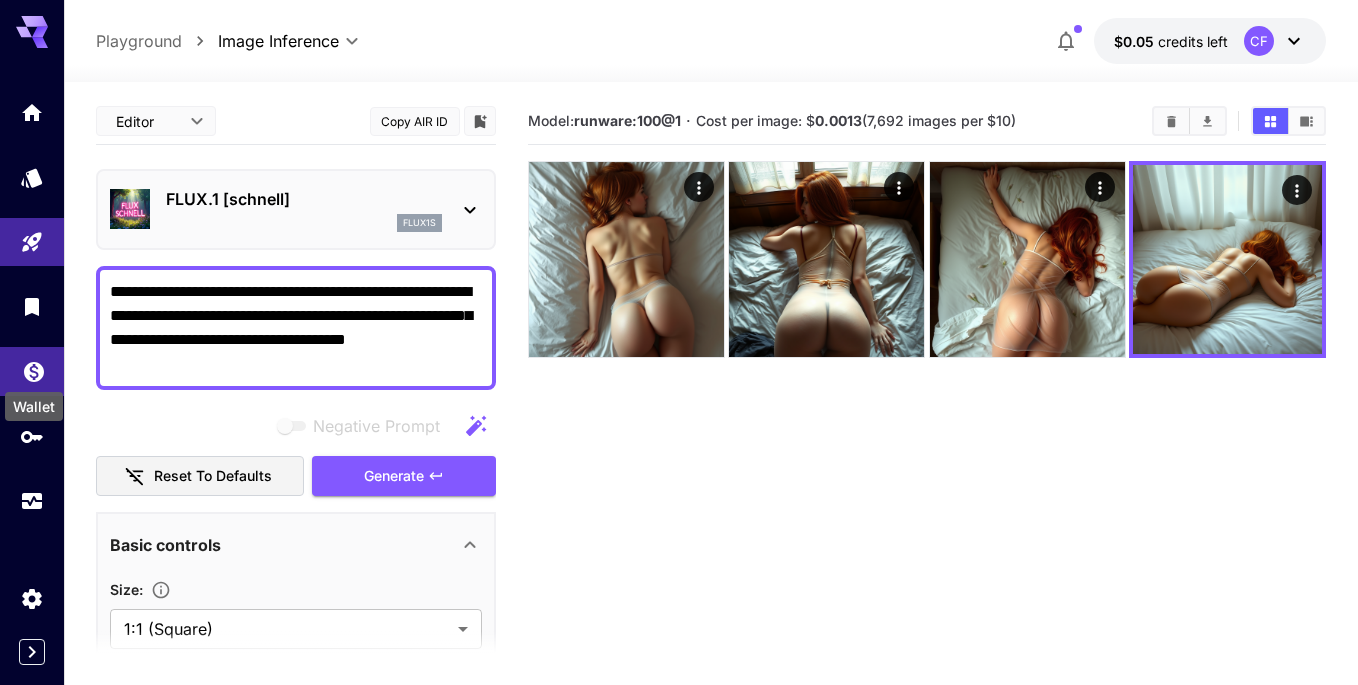 click 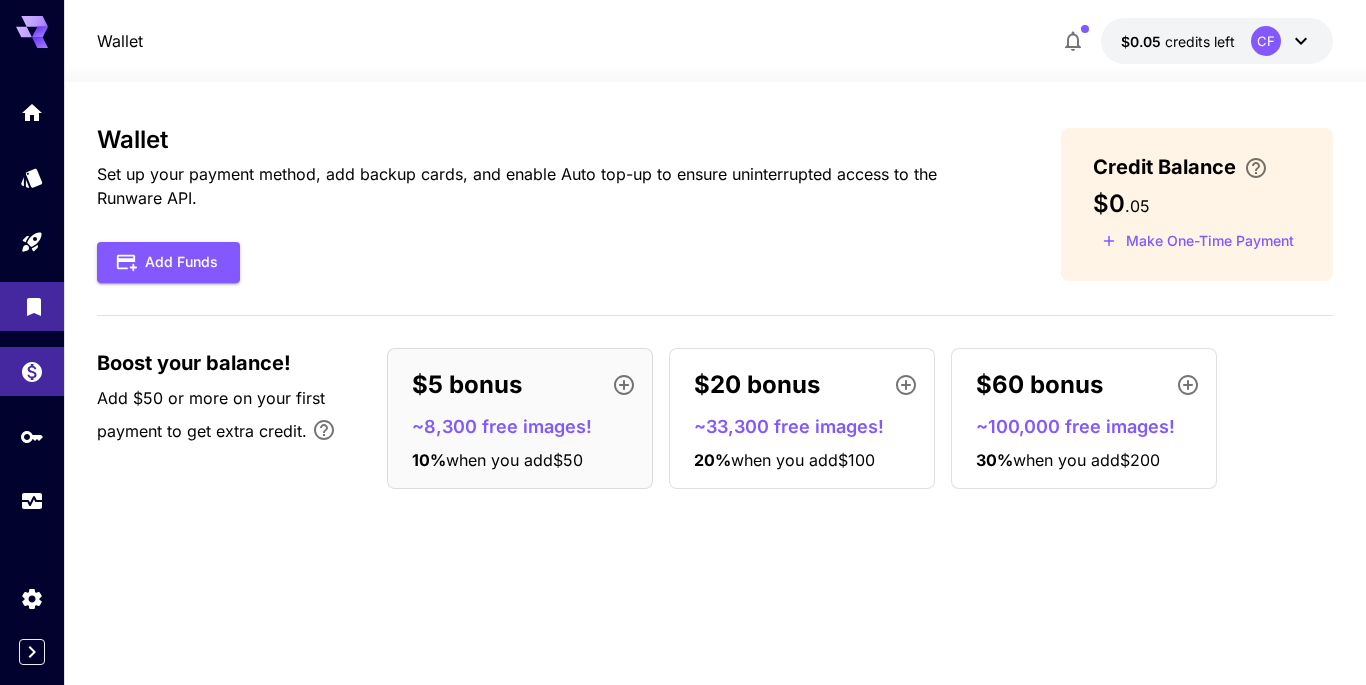 click at bounding box center [32, 306] 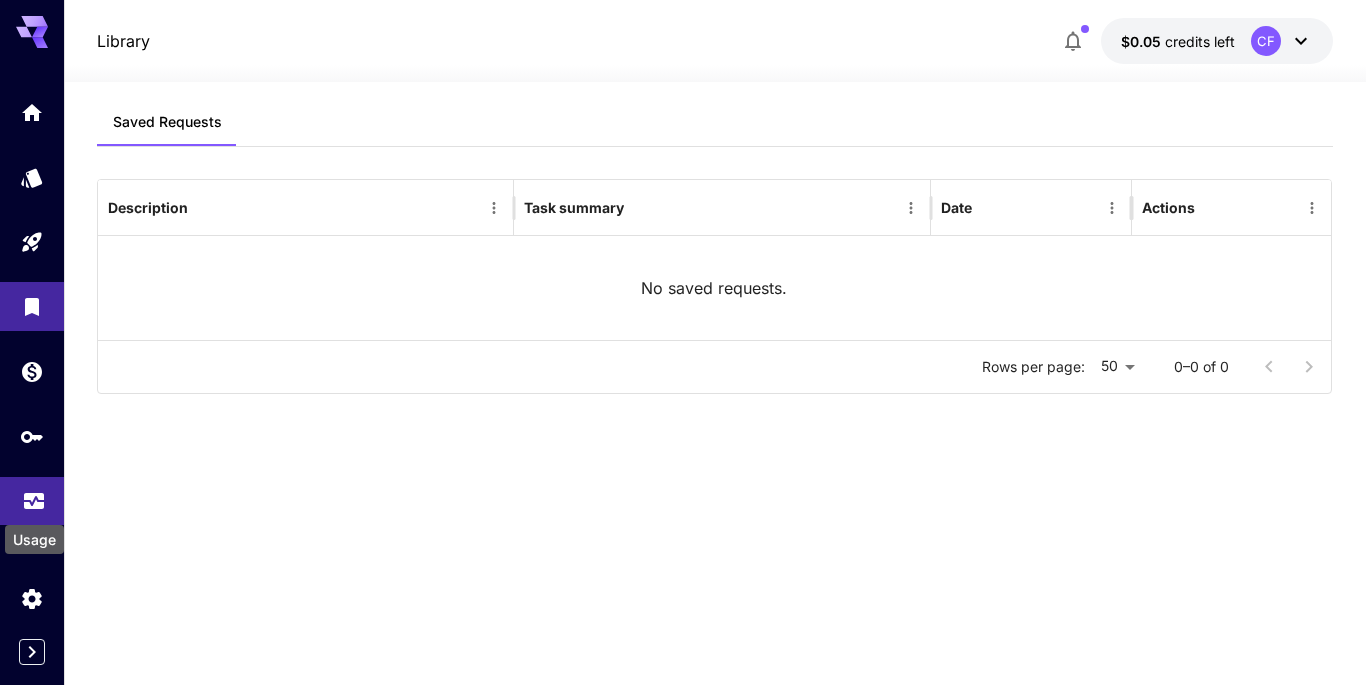 click on "Usage" at bounding box center [34, 533] 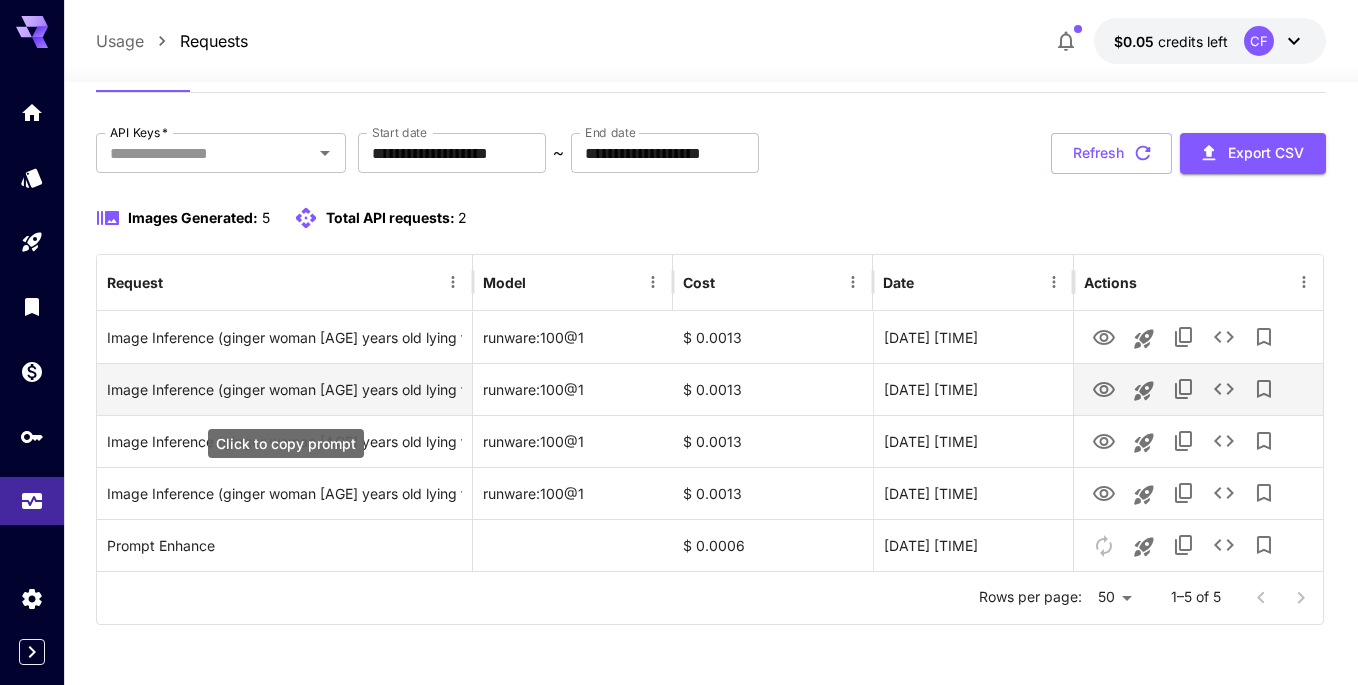 scroll, scrollTop: 0, scrollLeft: 0, axis: both 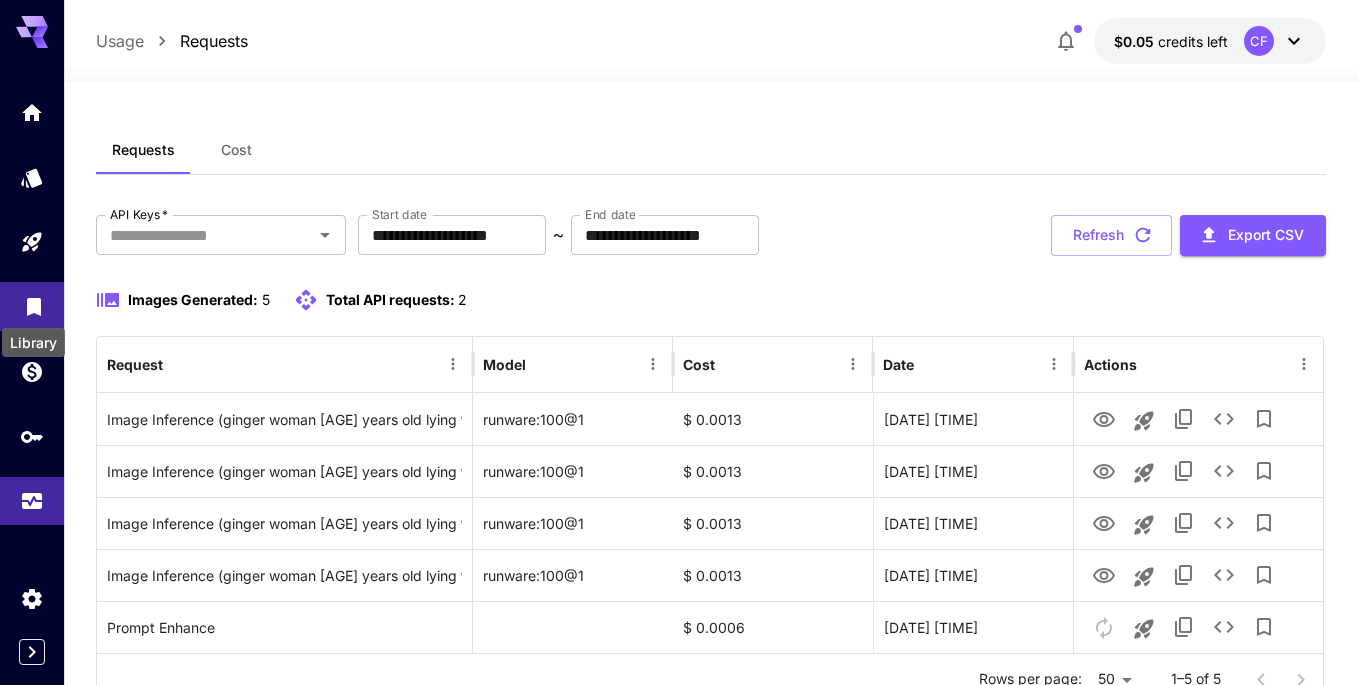 click 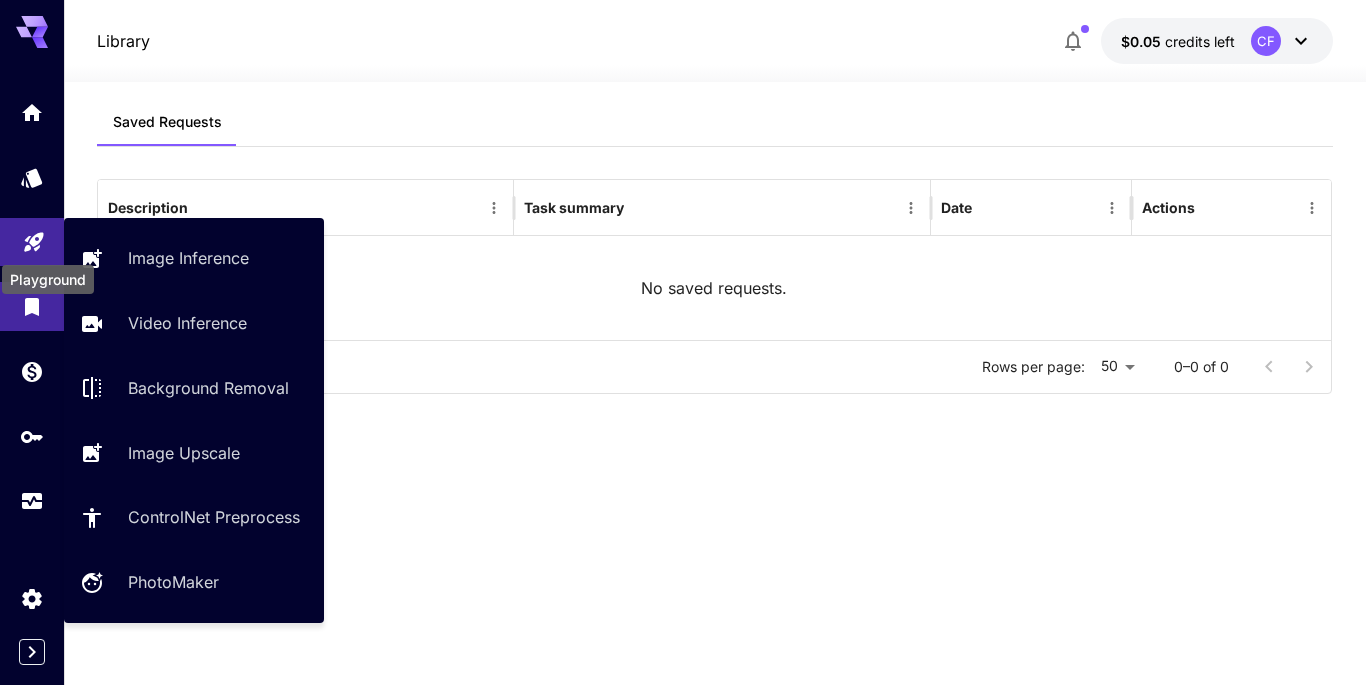 click 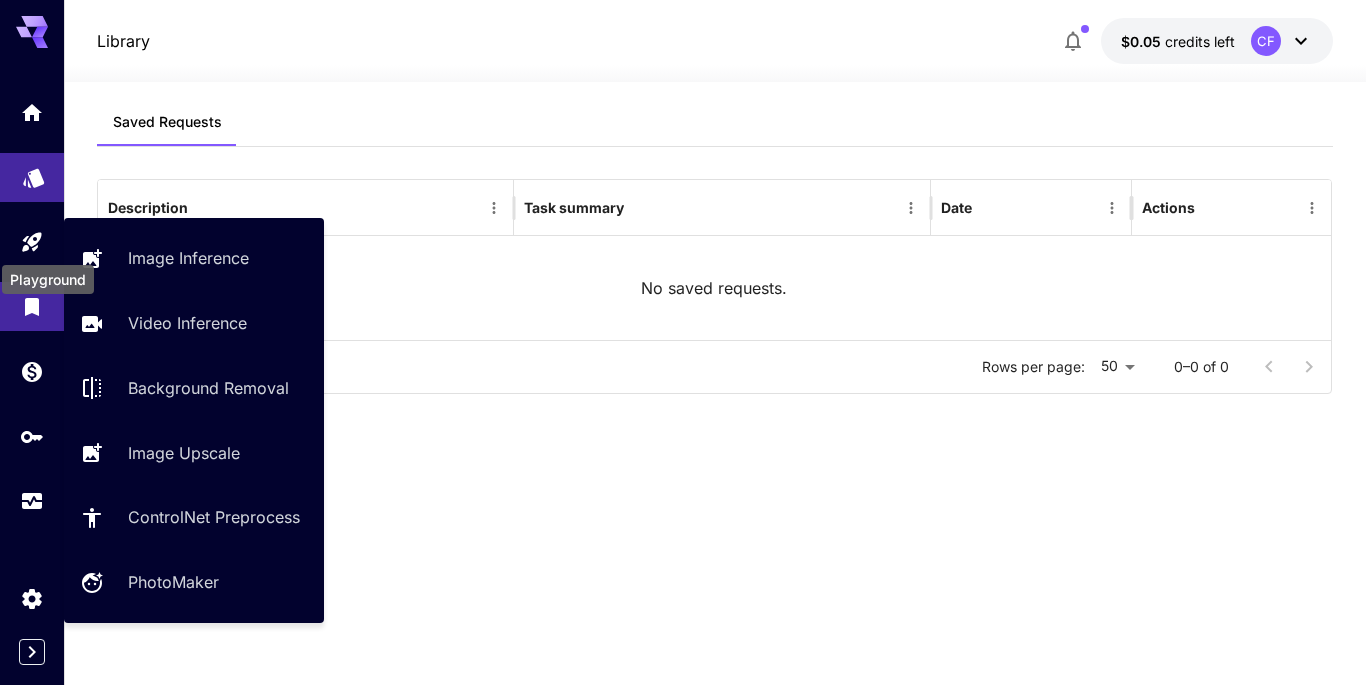 click 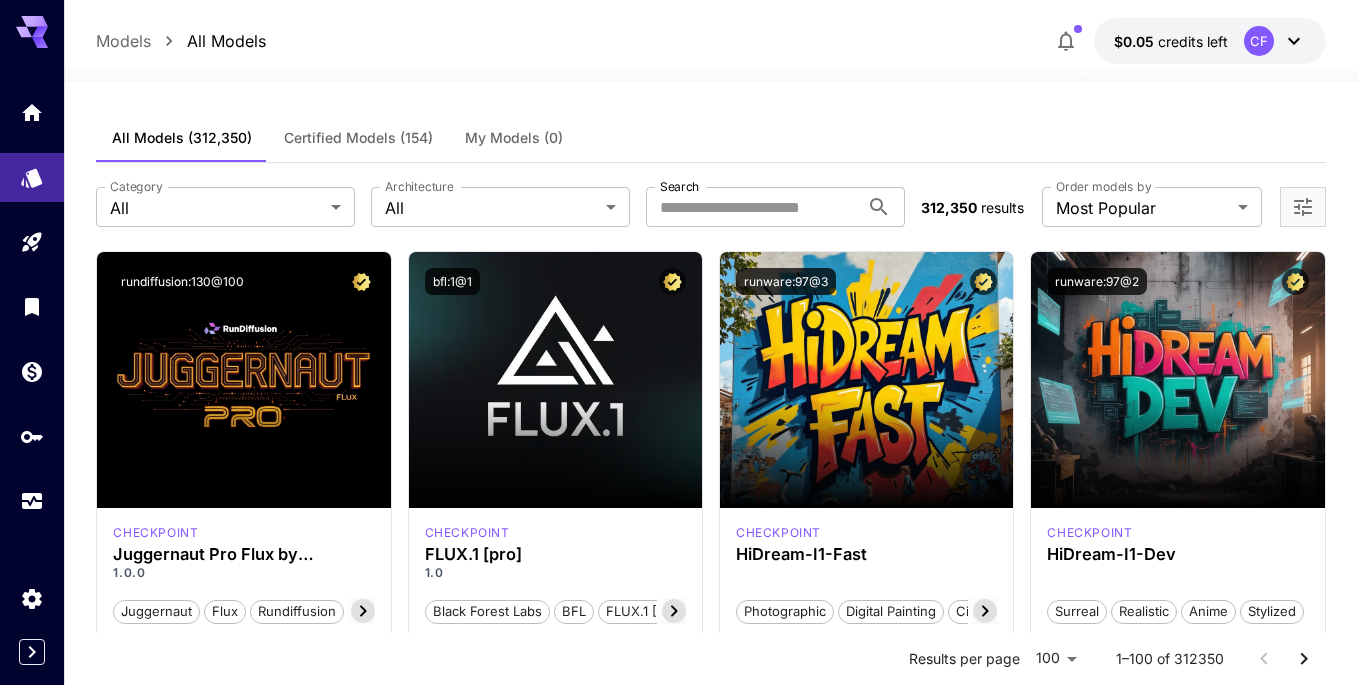 click on "$0.05    credits left" at bounding box center [1171, 41] 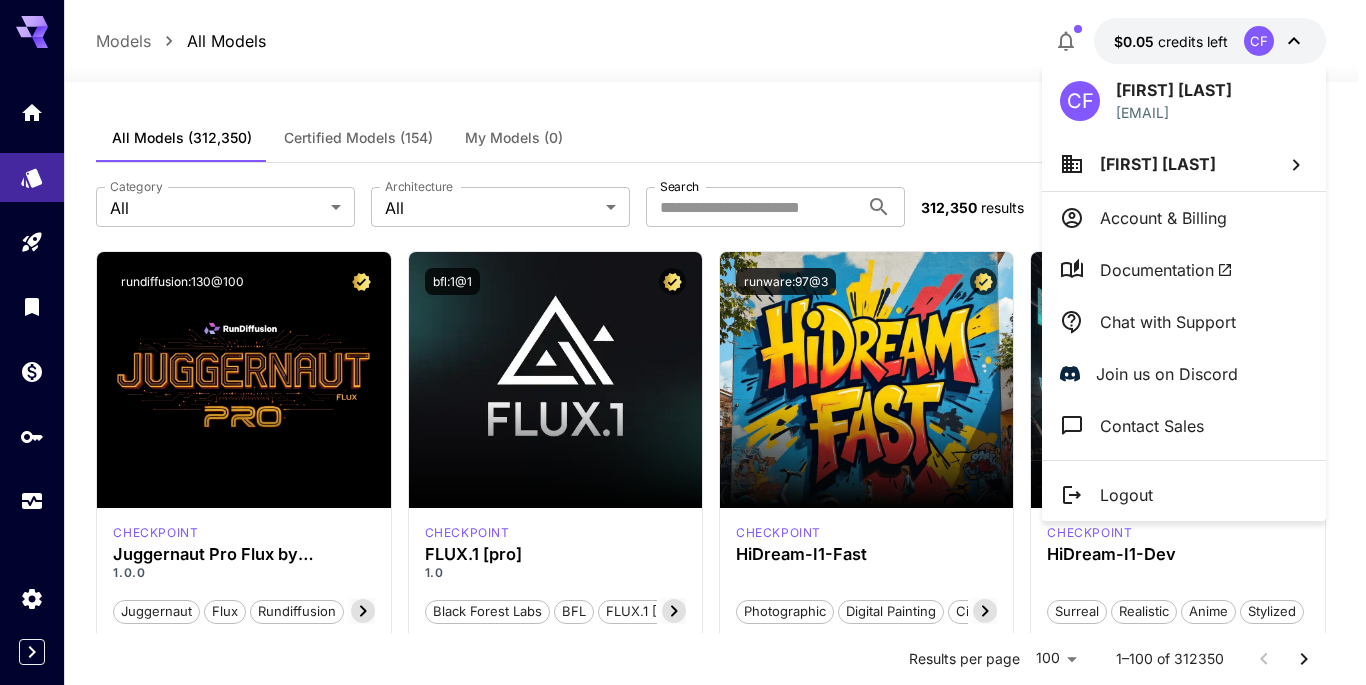 click on "Account & Billing" at bounding box center (1163, 218) 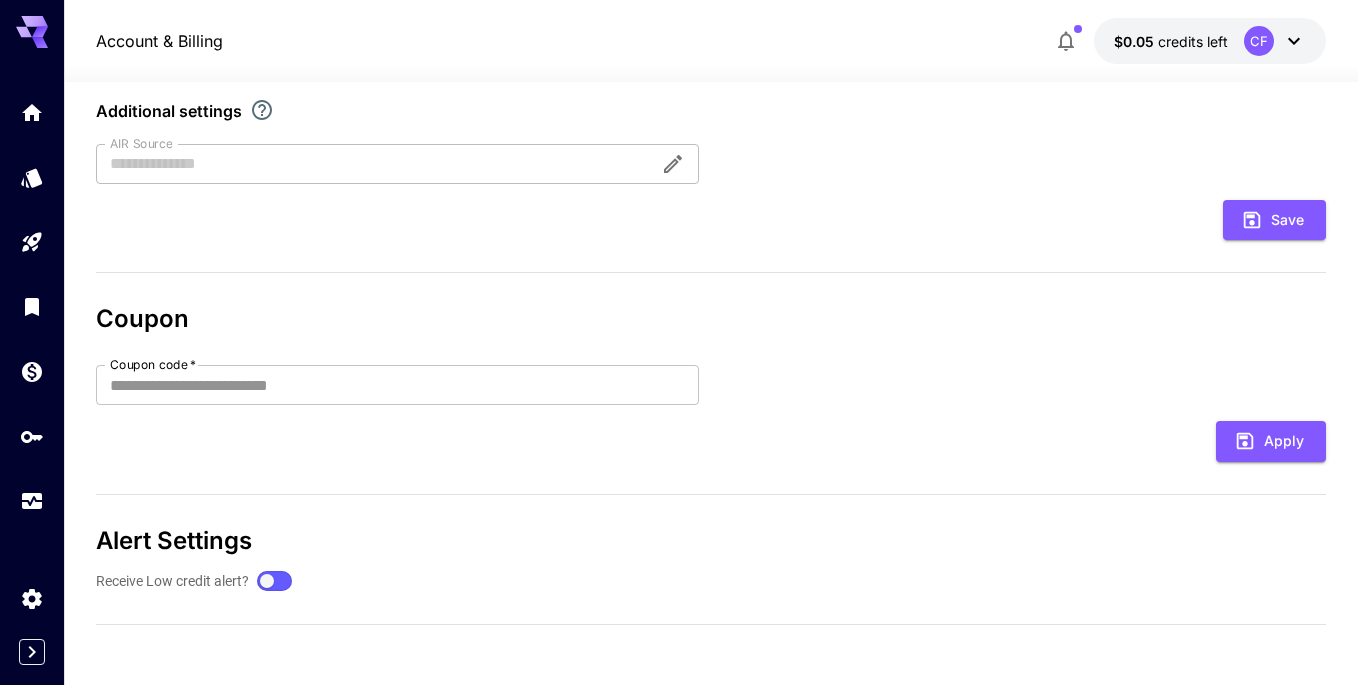 scroll, scrollTop: 0, scrollLeft: 0, axis: both 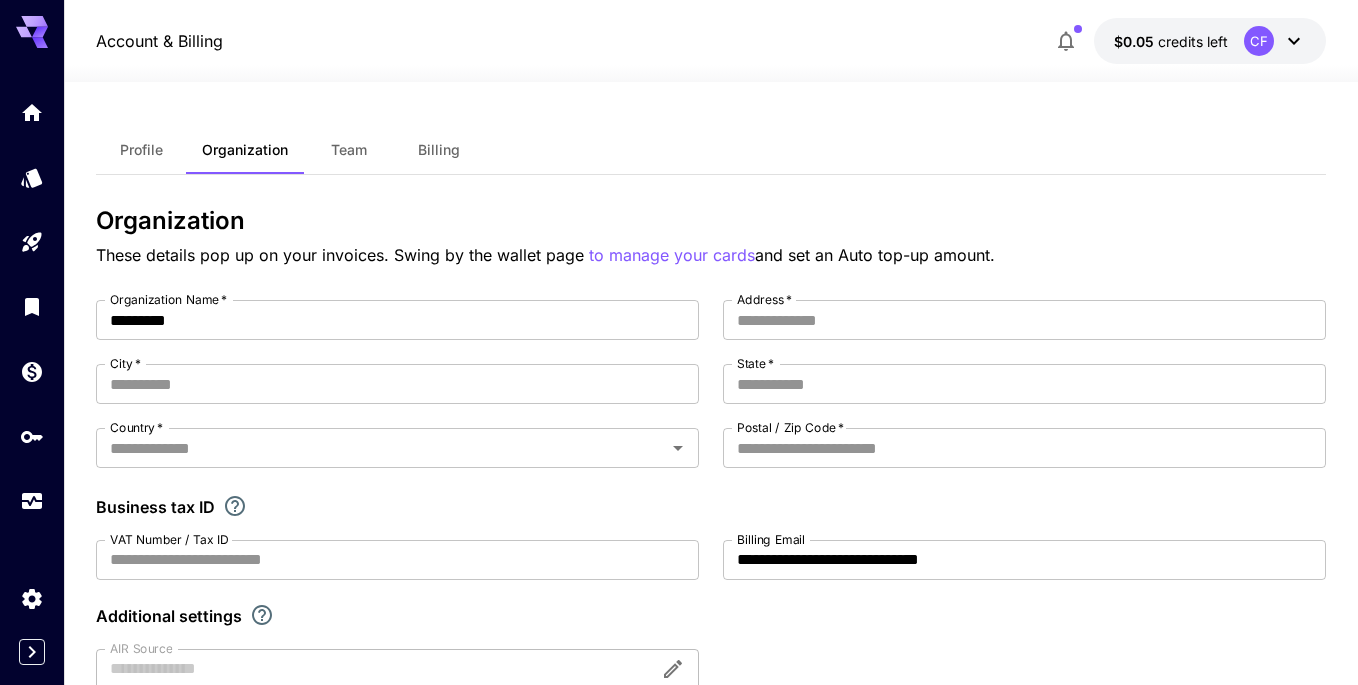 click on "Profile" at bounding box center (141, 150) 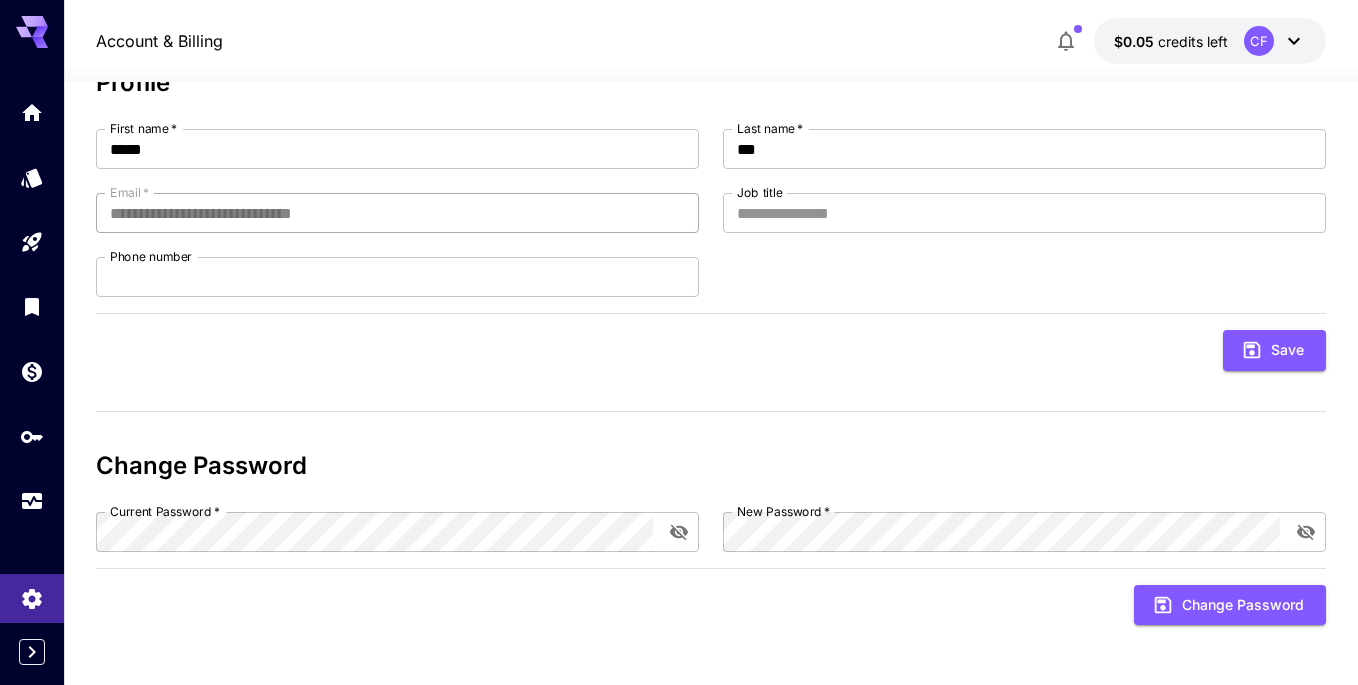 scroll, scrollTop: 0, scrollLeft: 0, axis: both 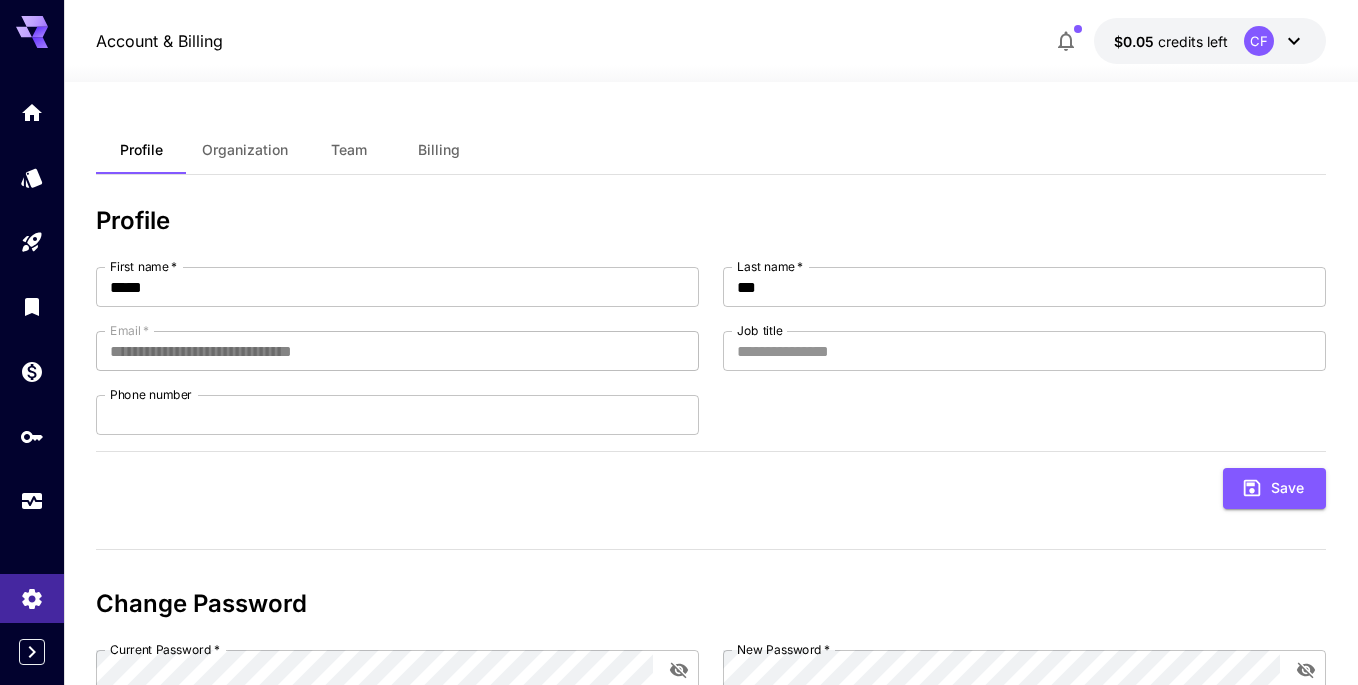 click on "Billing" at bounding box center (439, 150) 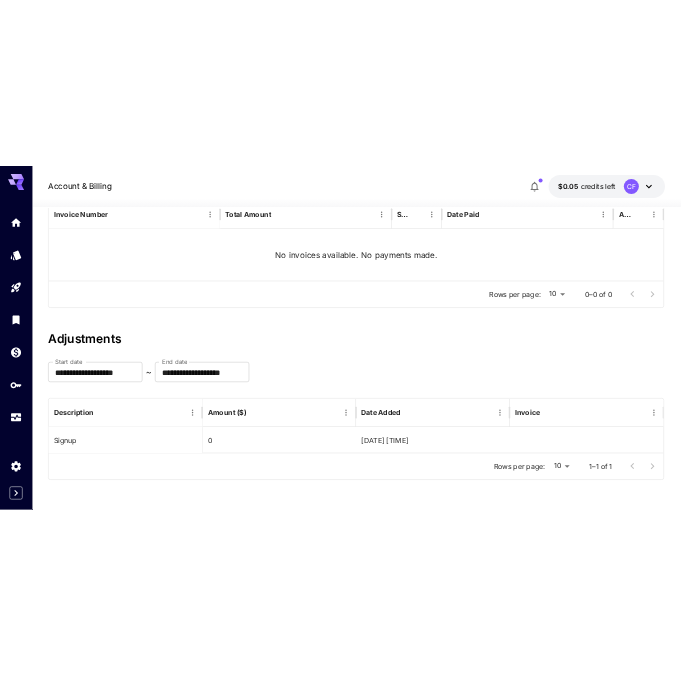 scroll, scrollTop: 0, scrollLeft: 0, axis: both 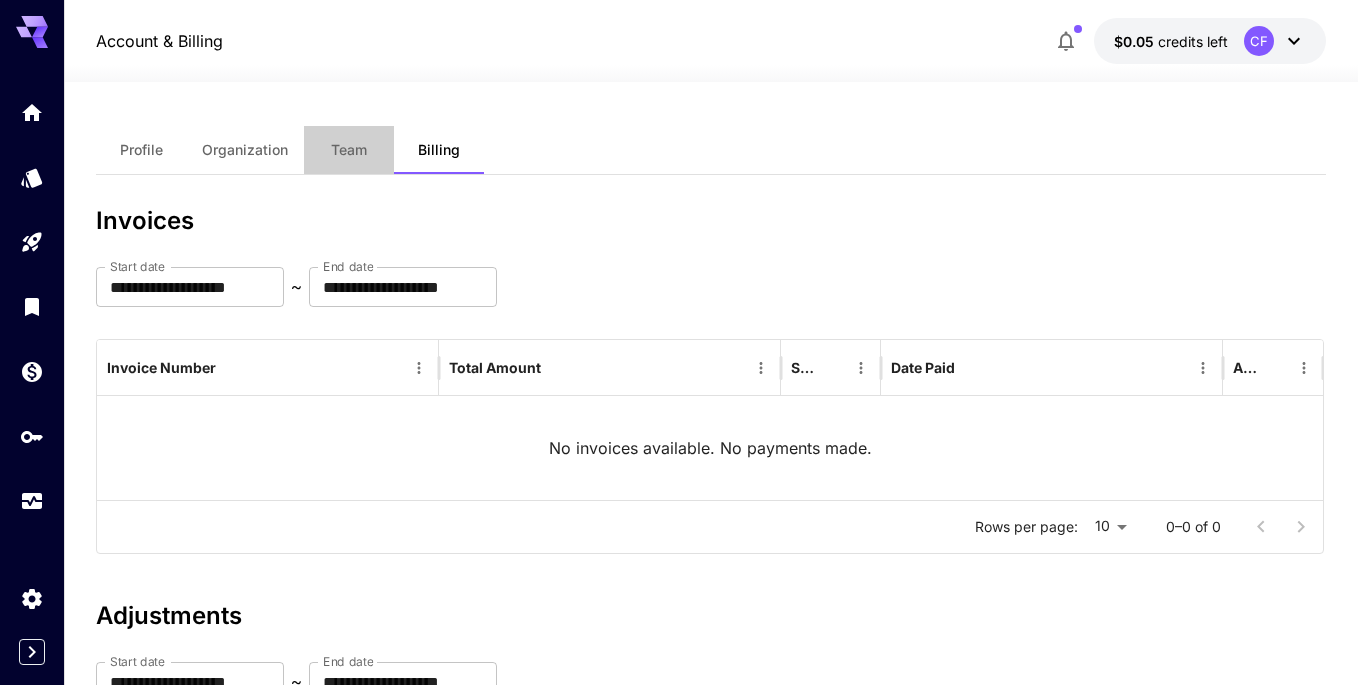 click on "Team" at bounding box center (349, 150) 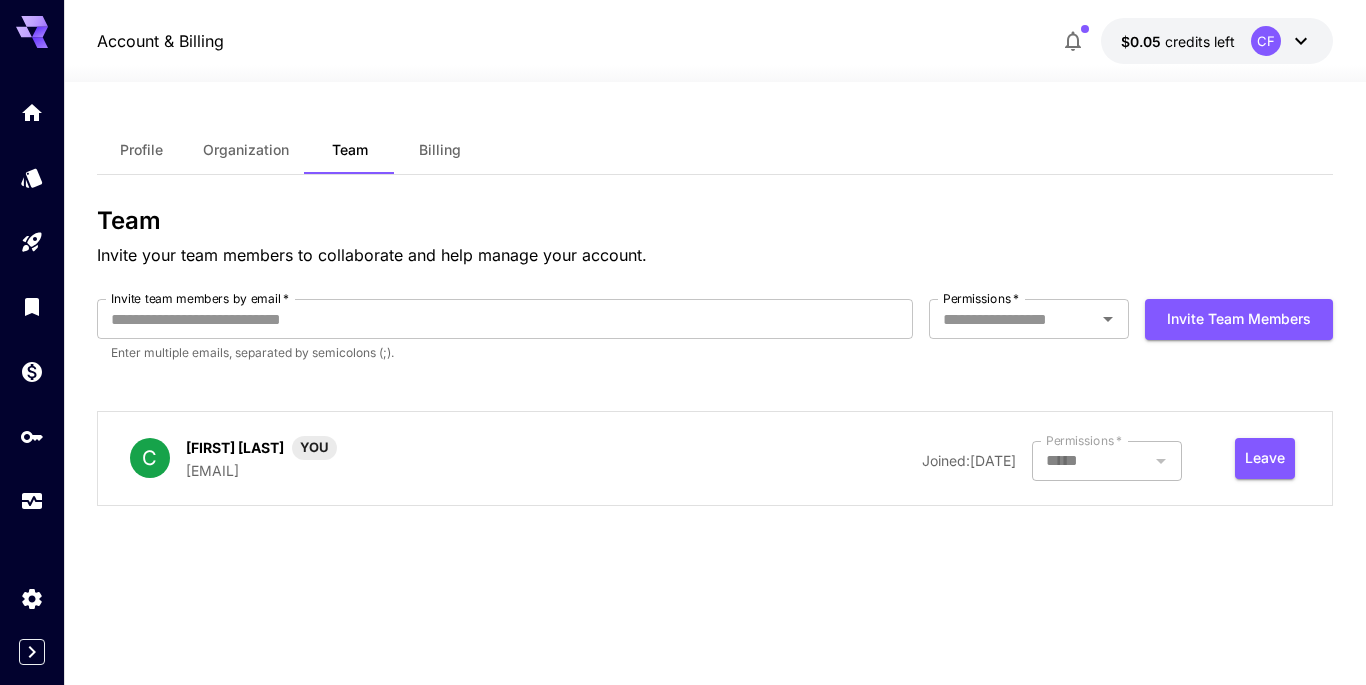 click on "$0.05    credits left  CF" at bounding box center (1217, 41) 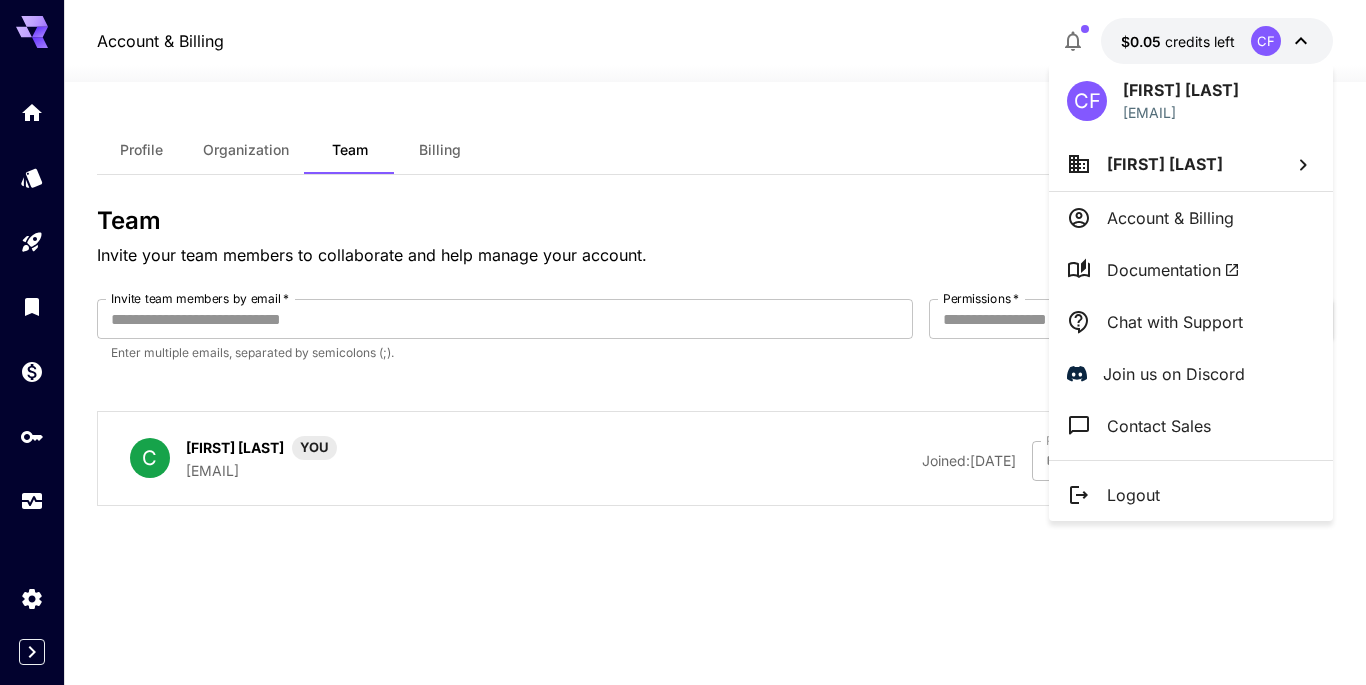 click on "[FIRST] [LAST]" at bounding box center (1191, 164) 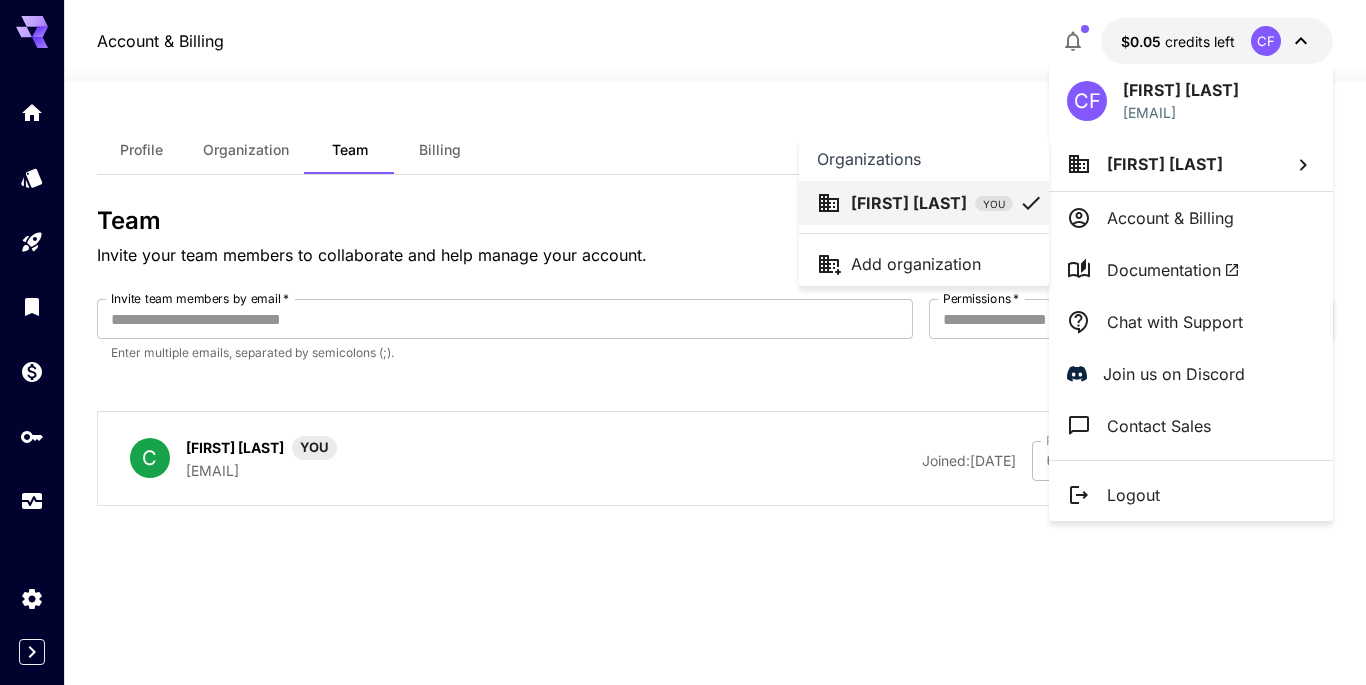 click at bounding box center [683, 342] 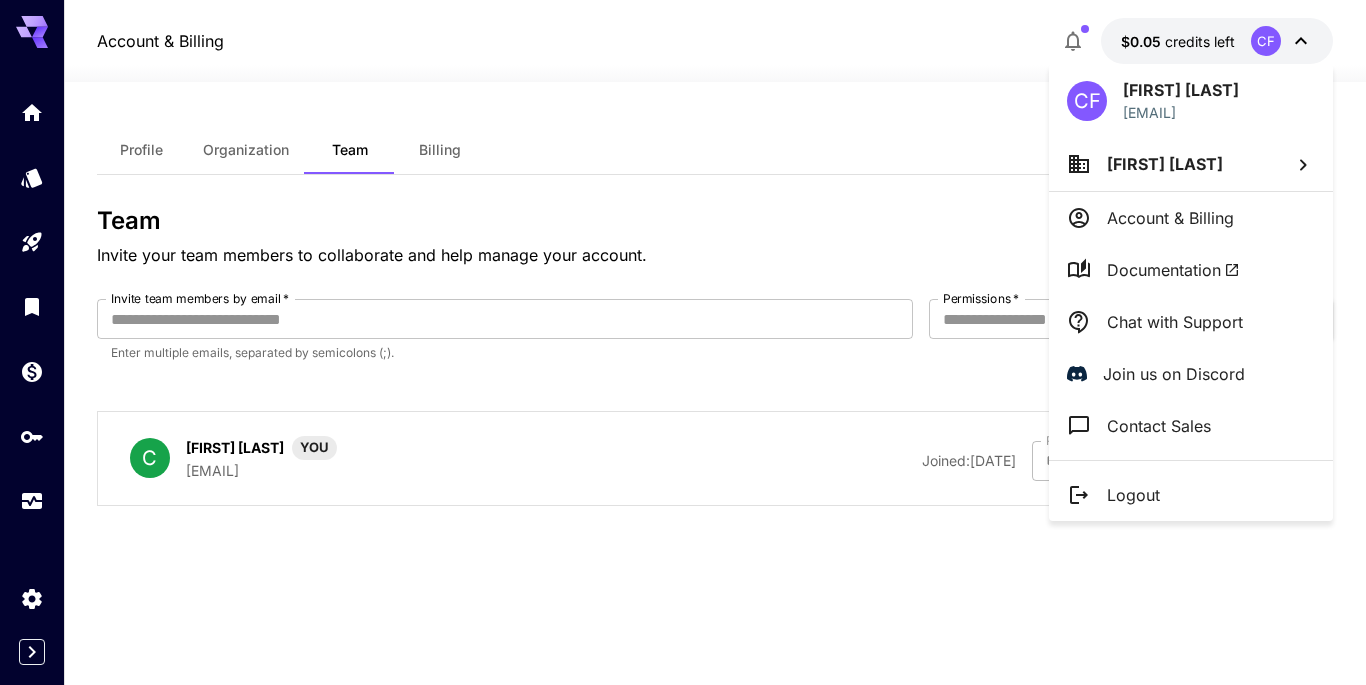 click on "Chat with Support" at bounding box center [1175, 322] 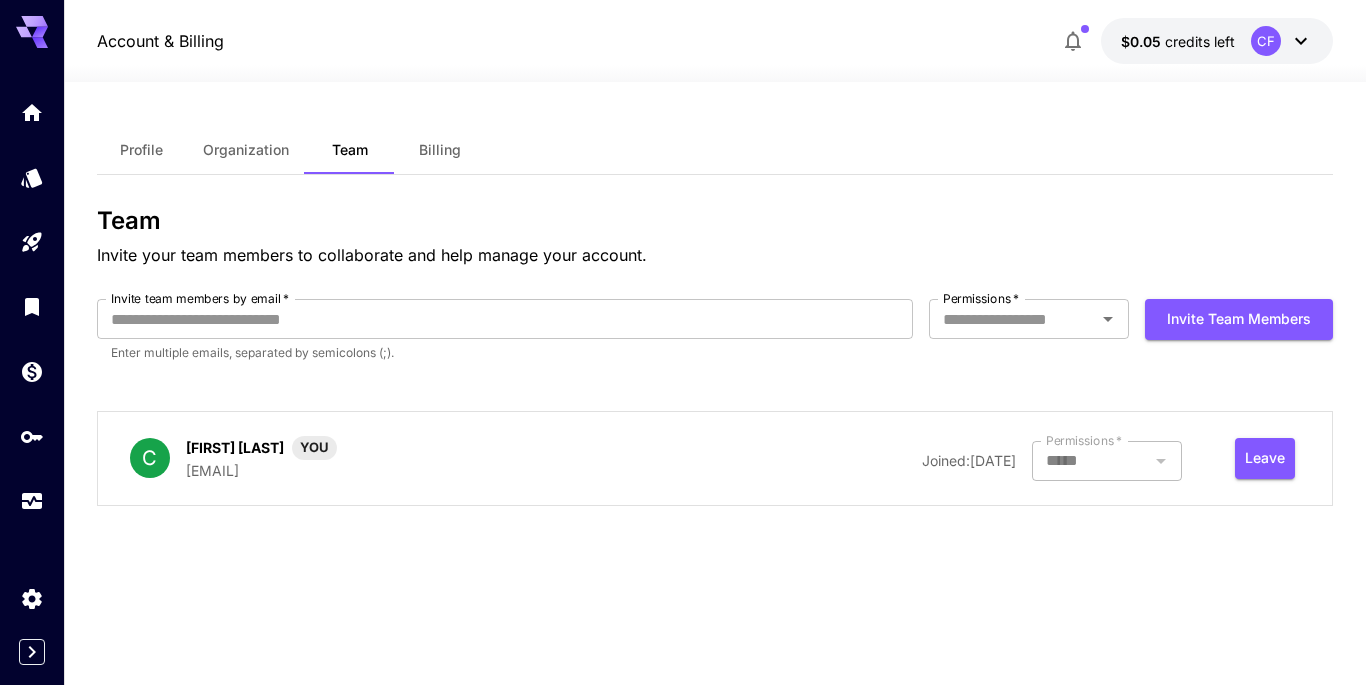 click 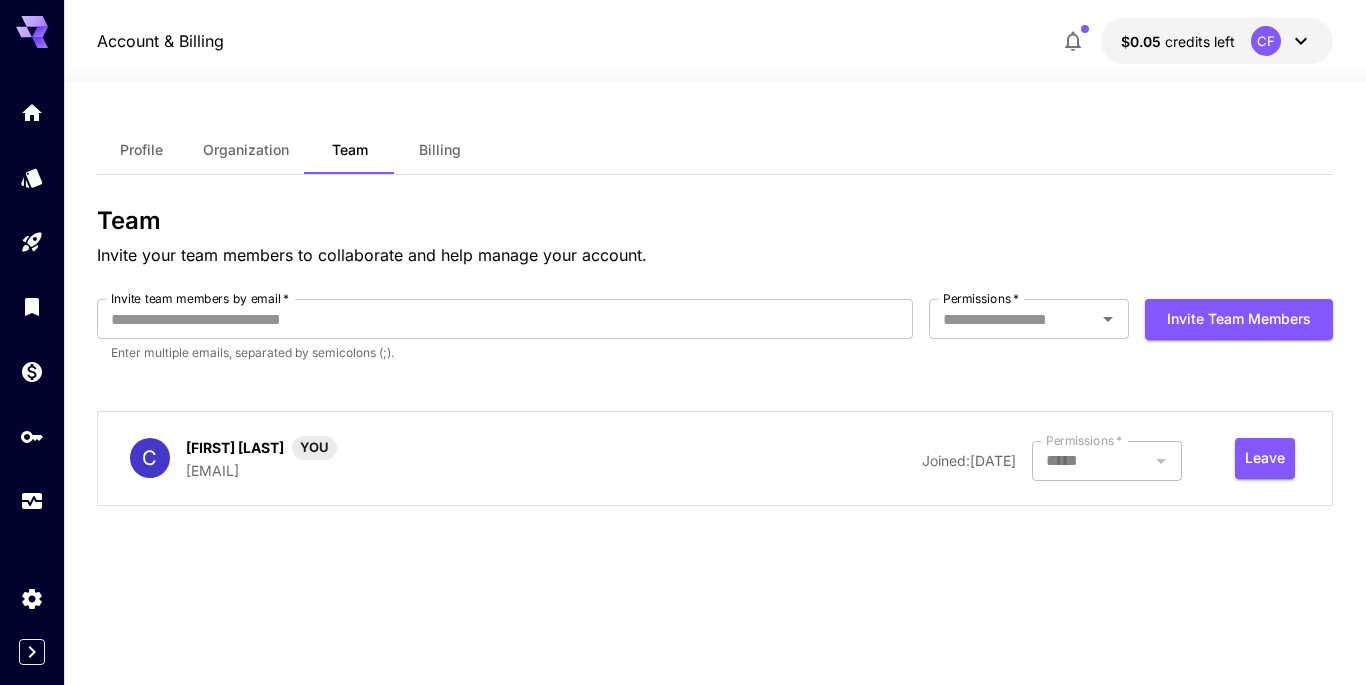drag, startPoint x: 144, startPoint y: 0, endPoint x: 39, endPoint y: 25, distance: 107.935165 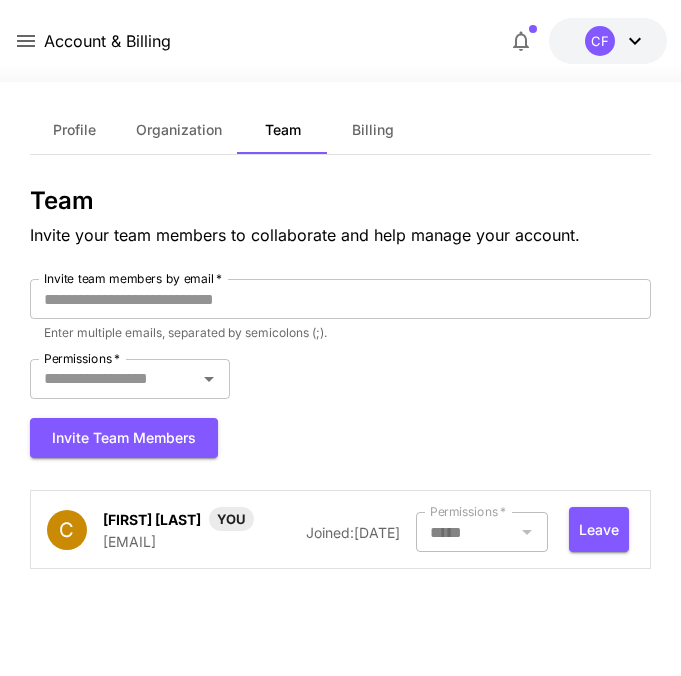 click 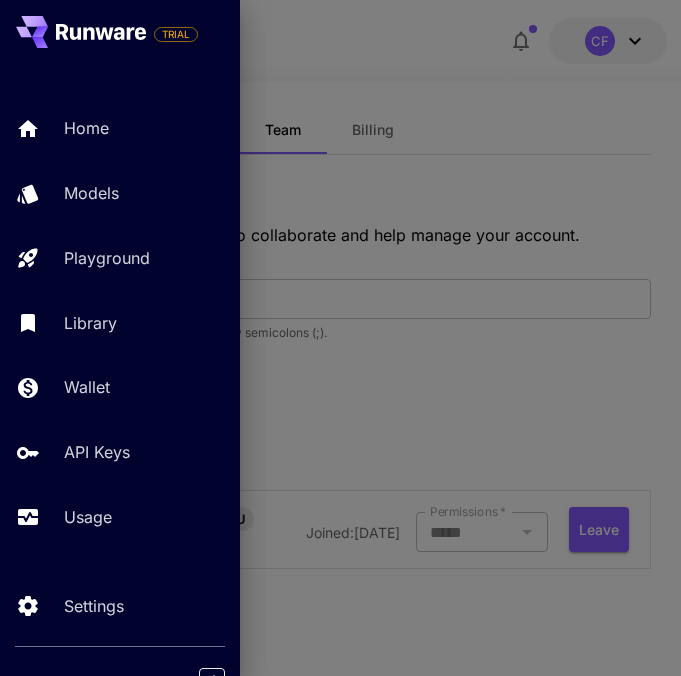 drag, startPoint x: 74, startPoint y: 26, endPoint x: -83, endPoint y: 303, distance: 318.3991 